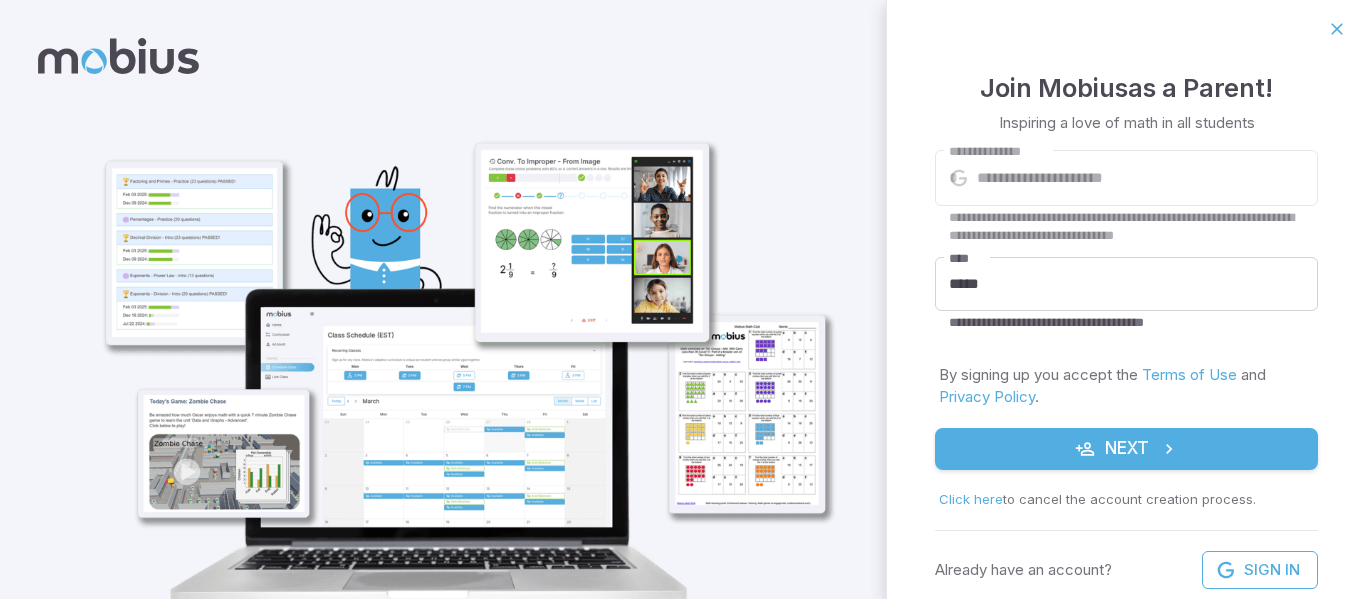 scroll, scrollTop: 0, scrollLeft: 0, axis: both 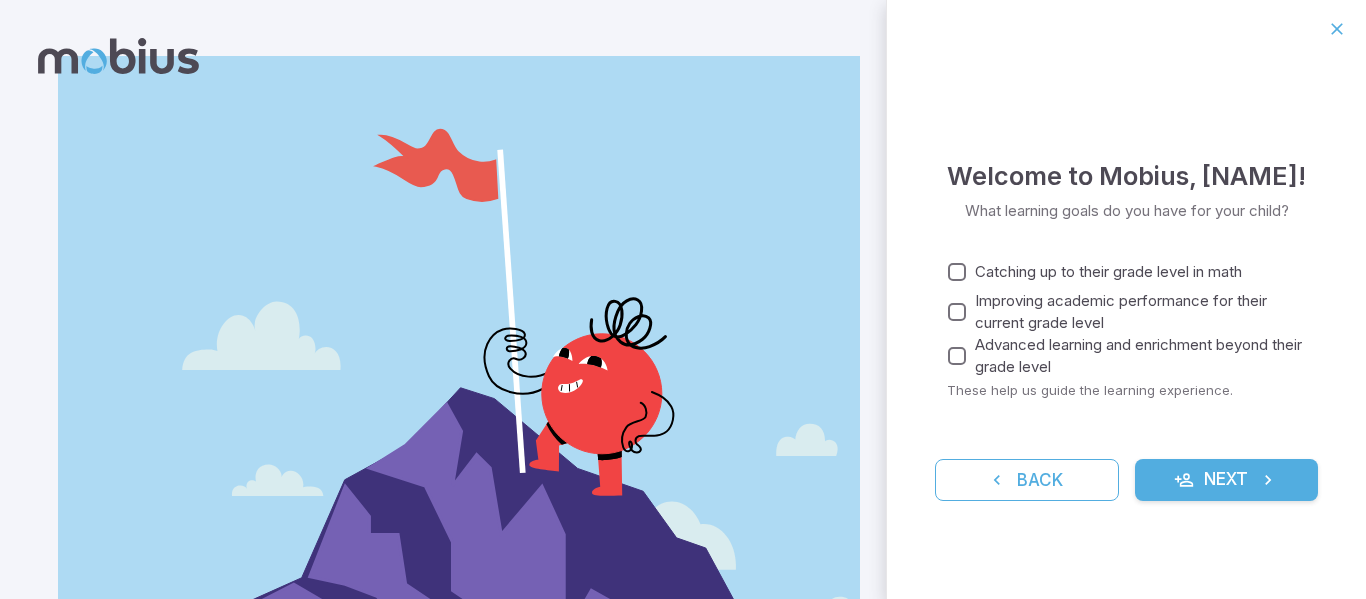 click on "Improving academic performance for their current grade level" at bounding box center [1138, 312] 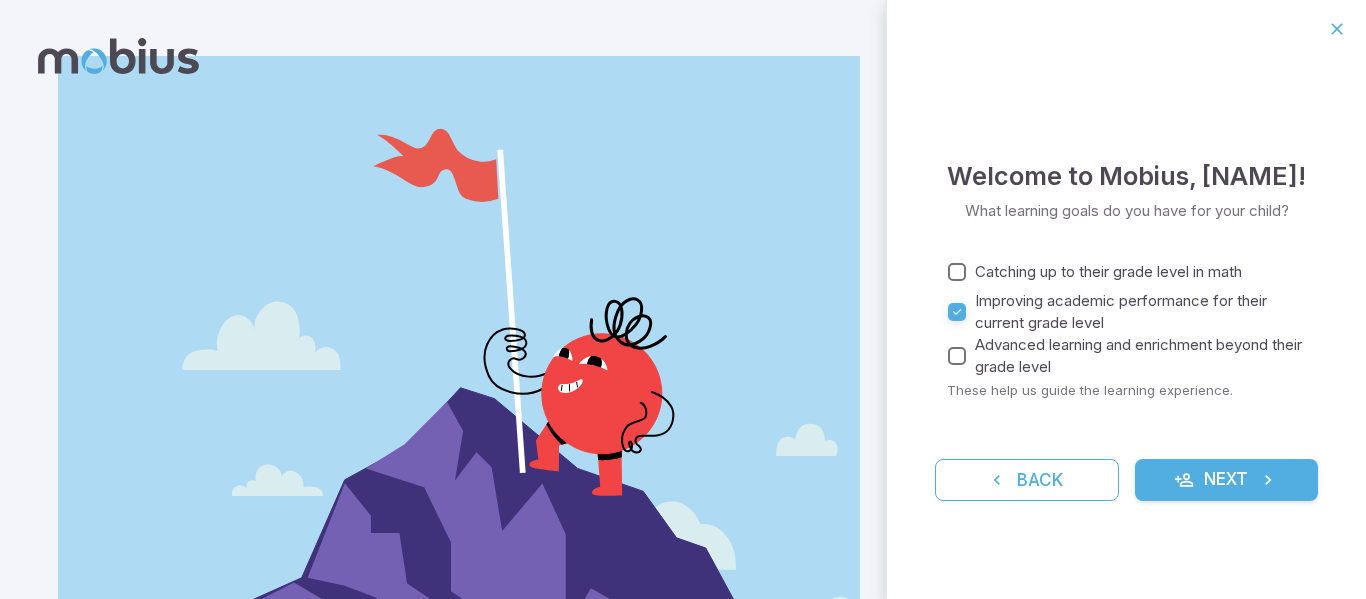 click on "Advanced learning and enrichment beyond their grade level" at bounding box center [1138, 356] 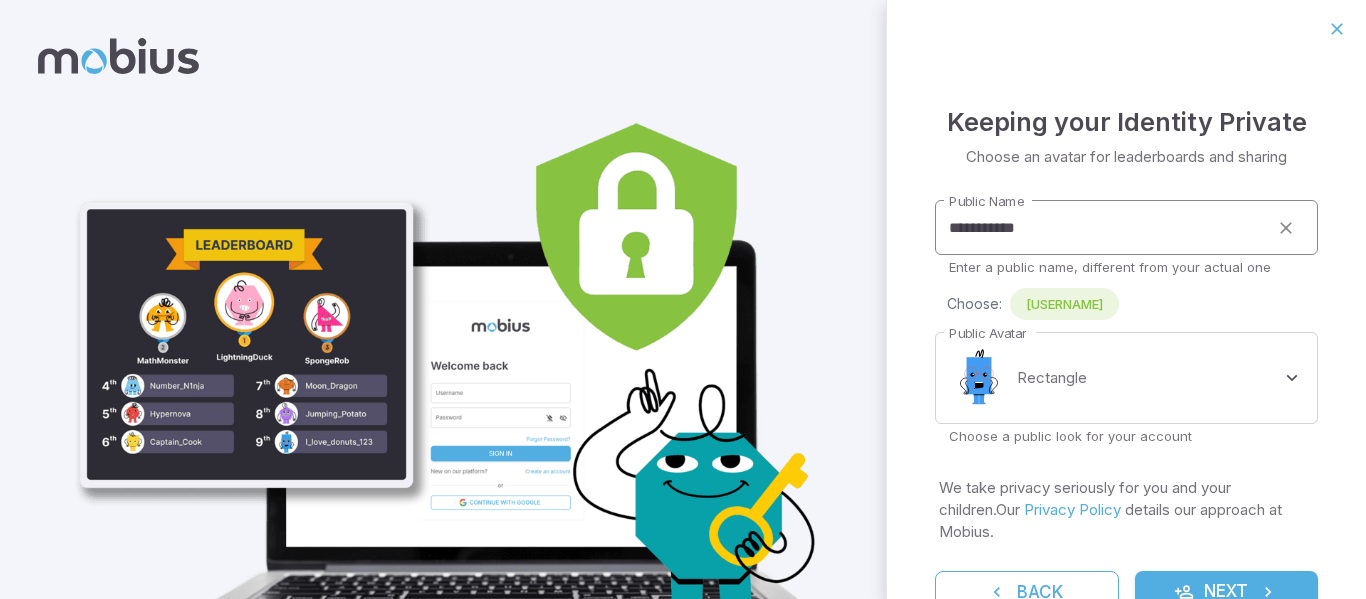 click on "**********" at bounding box center (1101, 227) 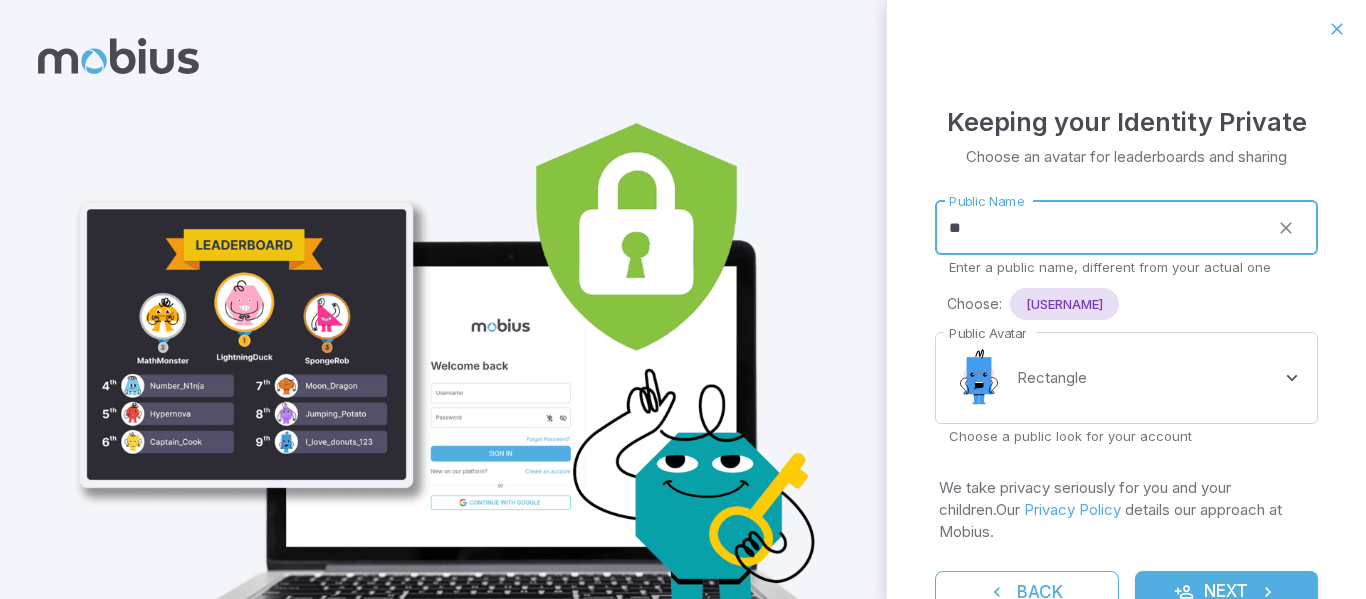 type on "*" 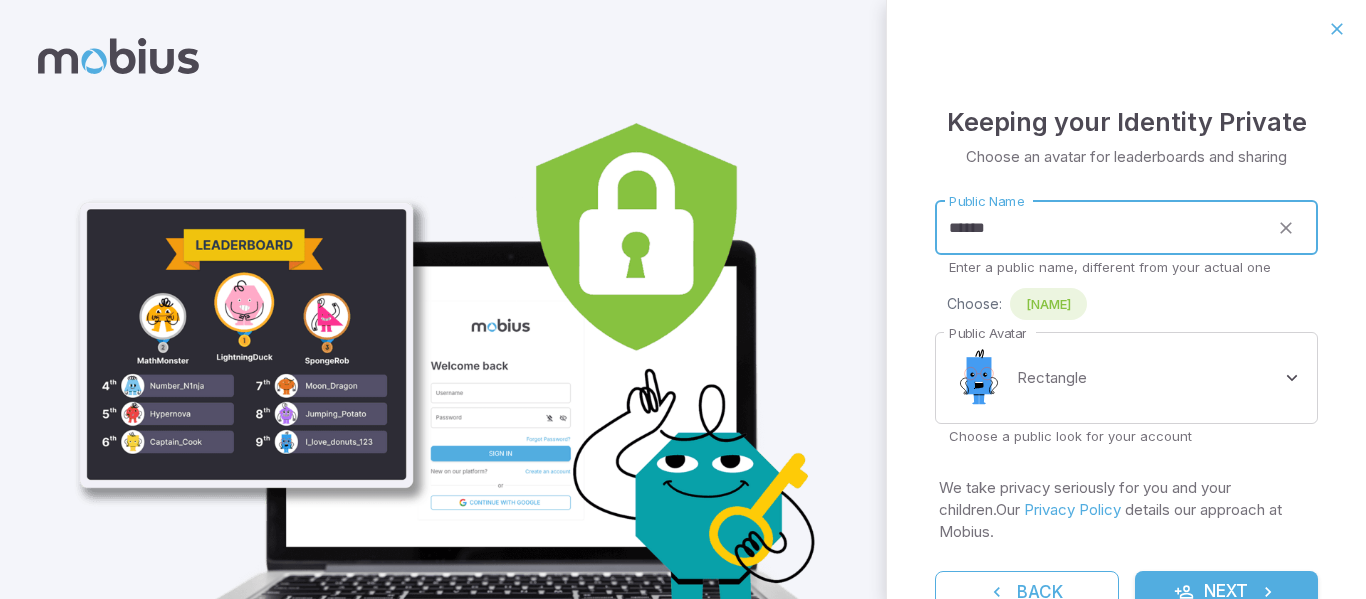 type on "******" 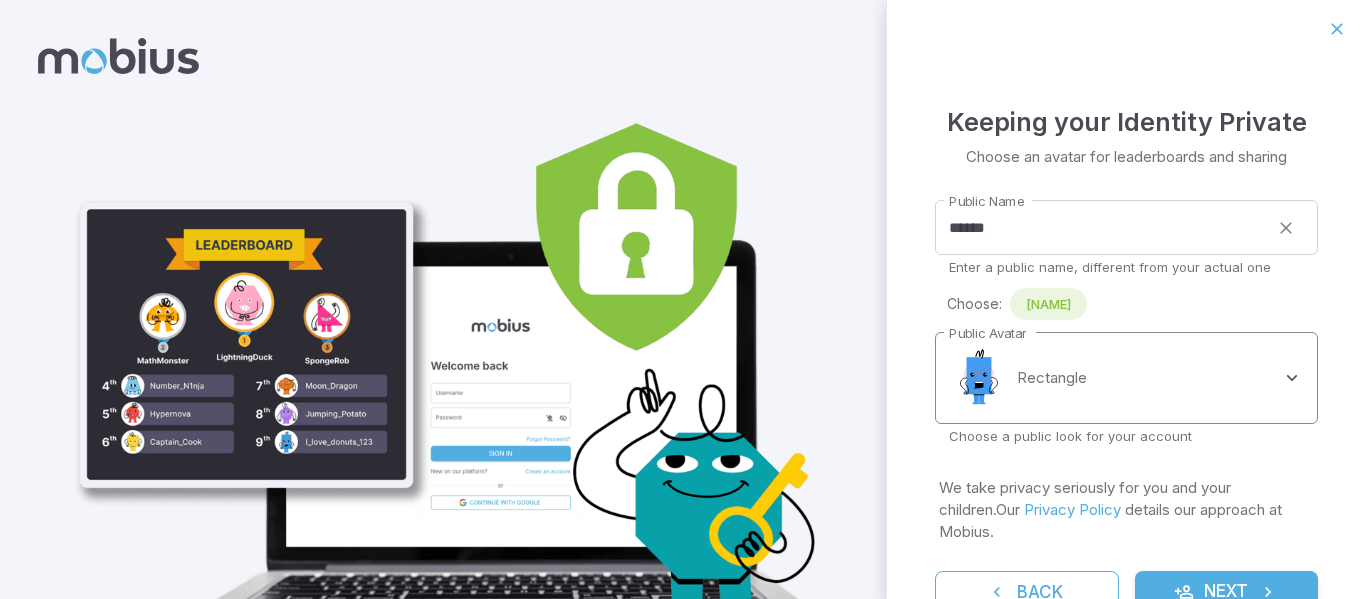 click on "**********" at bounding box center [683, 364] 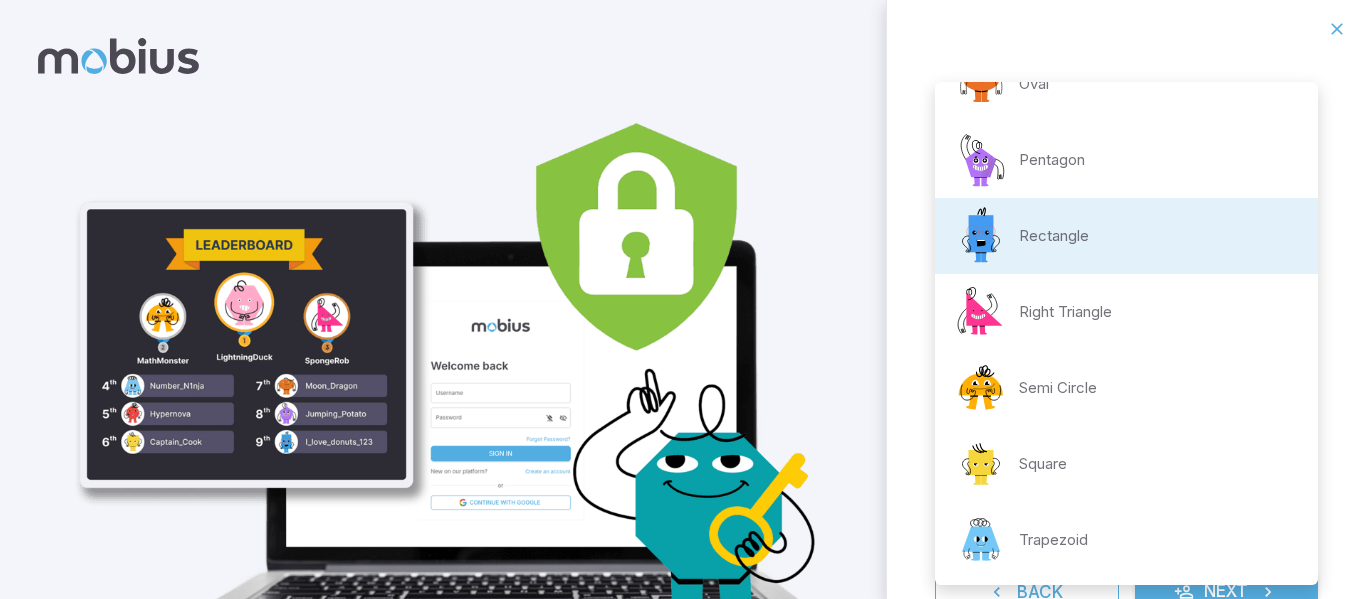 scroll, scrollTop: 425, scrollLeft: 0, axis: vertical 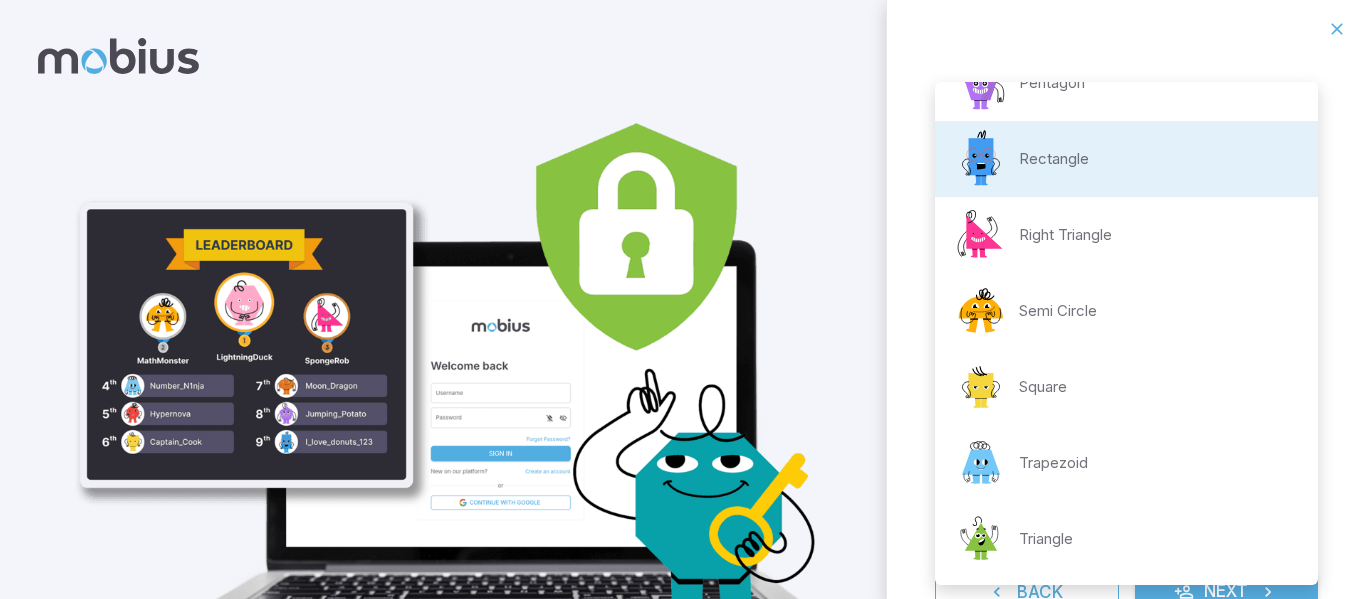 click on "Right Triangle" at bounding box center (1065, 235) 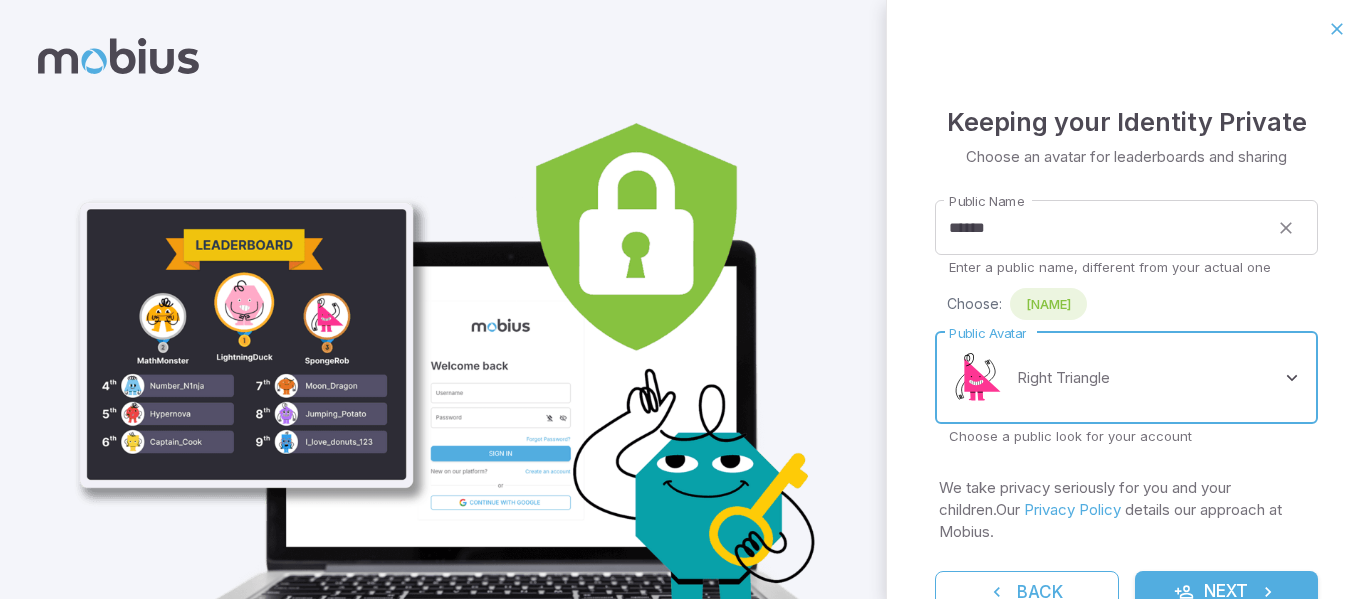scroll, scrollTop: 44, scrollLeft: 0, axis: vertical 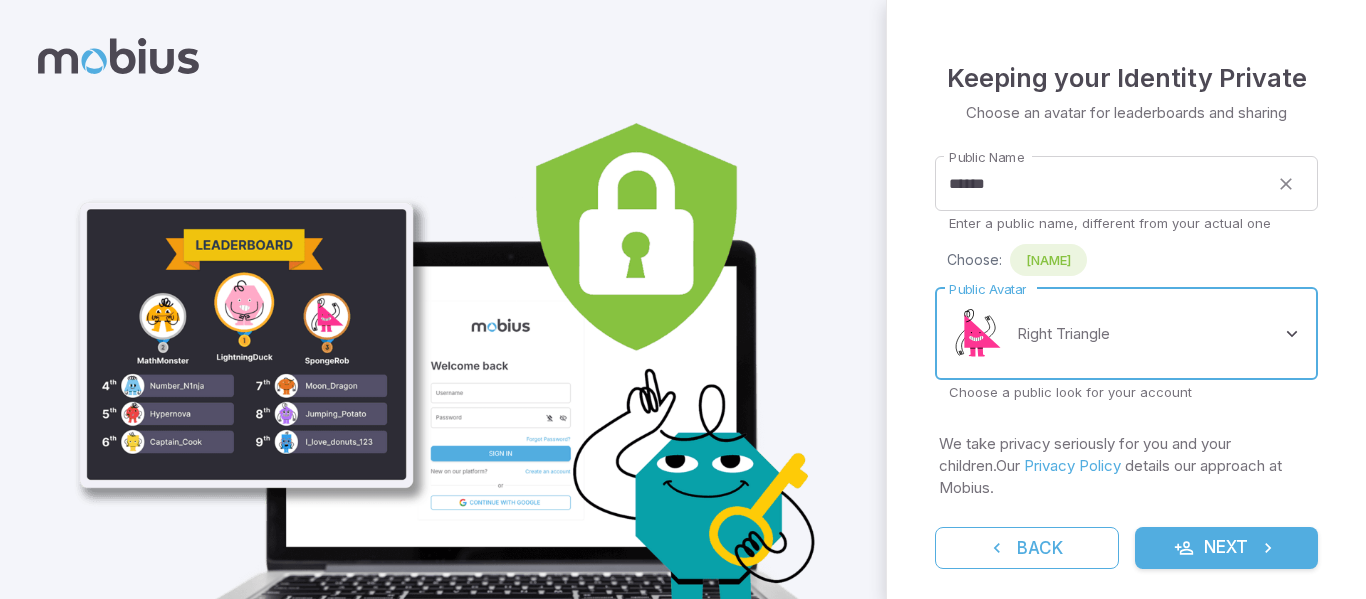 click on "Next" at bounding box center (1227, 548) 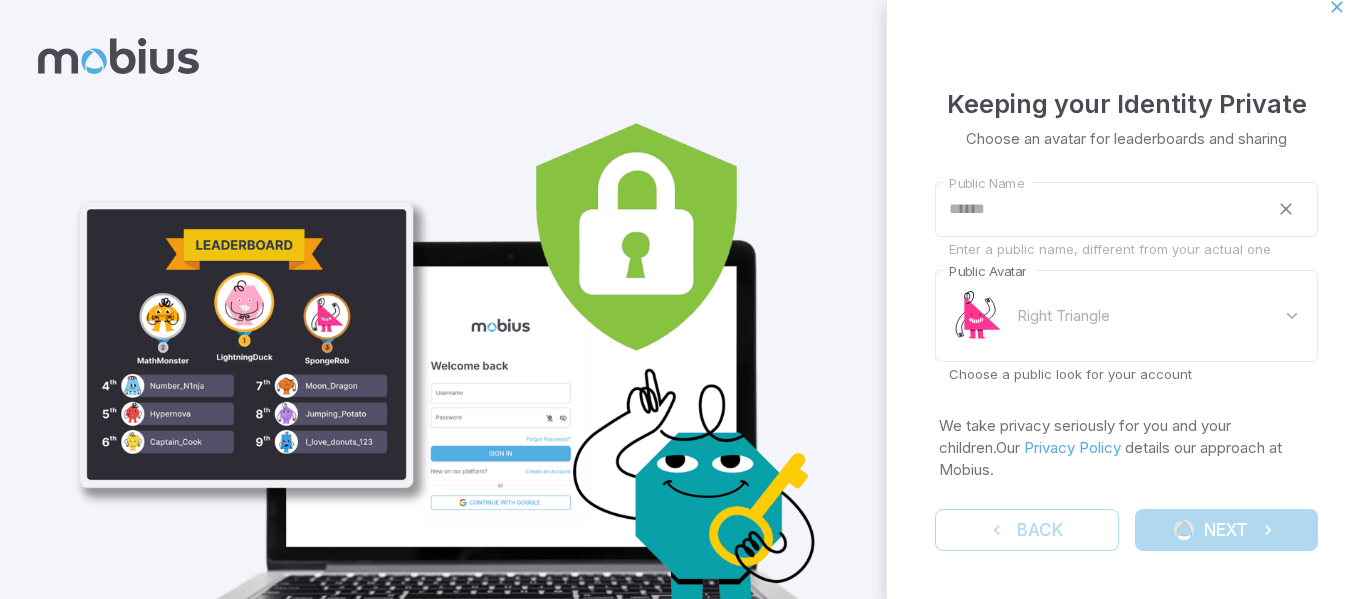 scroll, scrollTop: 0, scrollLeft: 0, axis: both 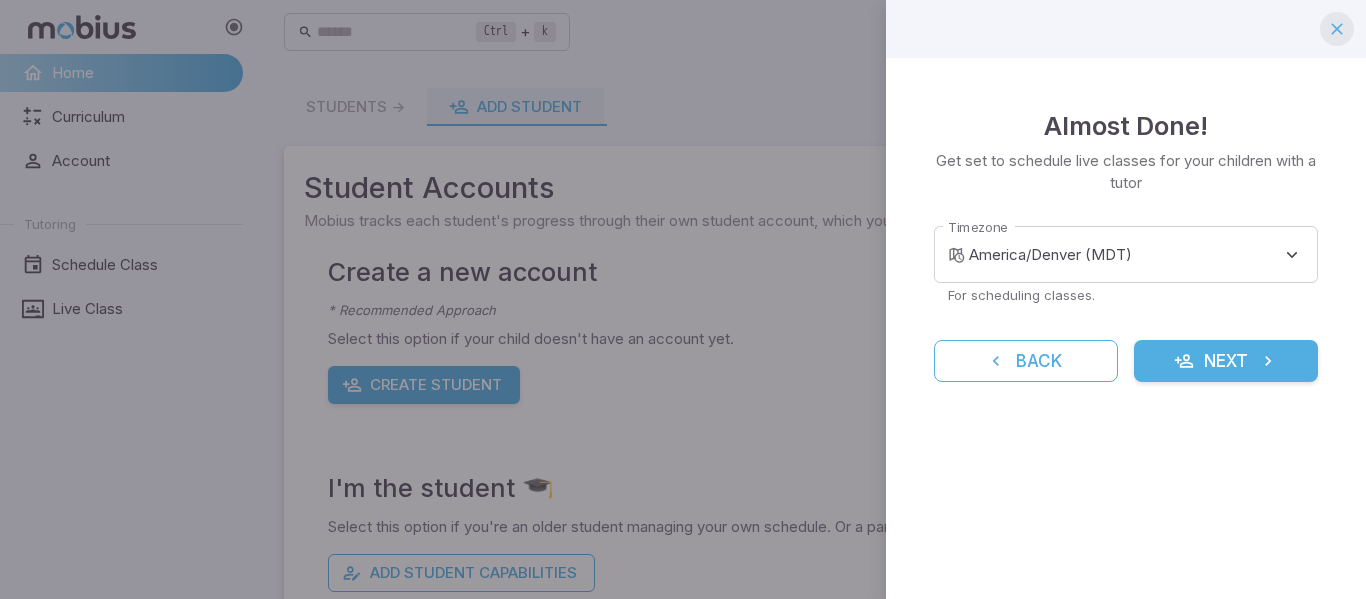 click at bounding box center (1337, 29) 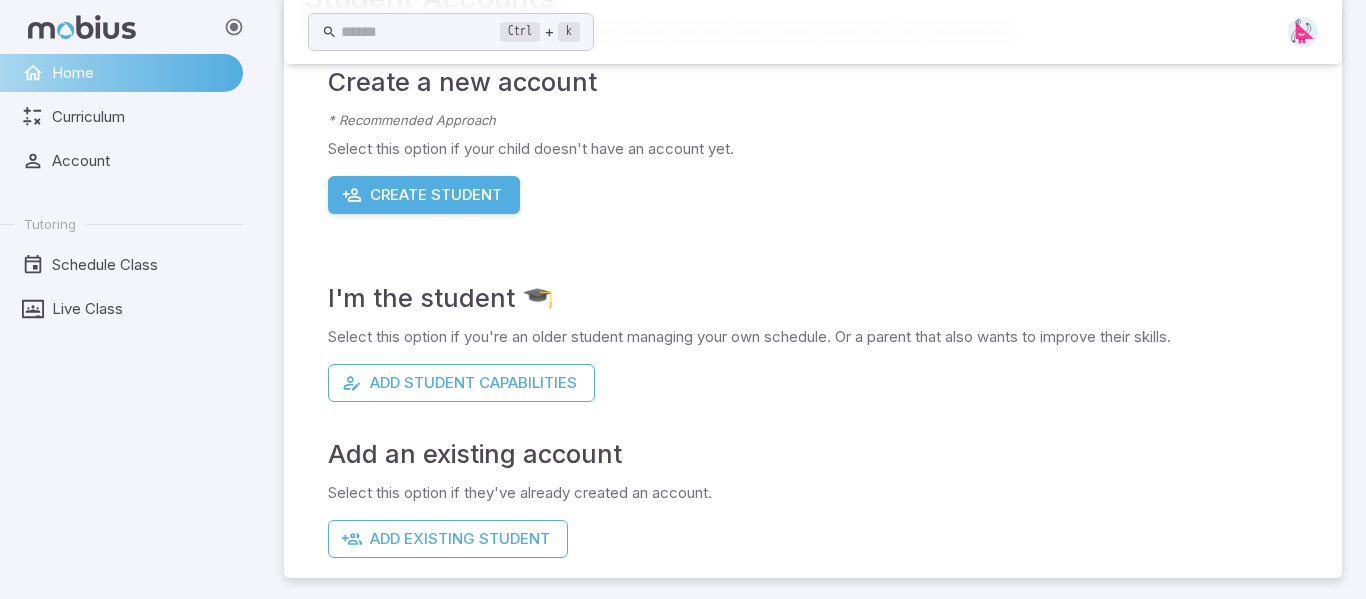scroll, scrollTop: 193, scrollLeft: 0, axis: vertical 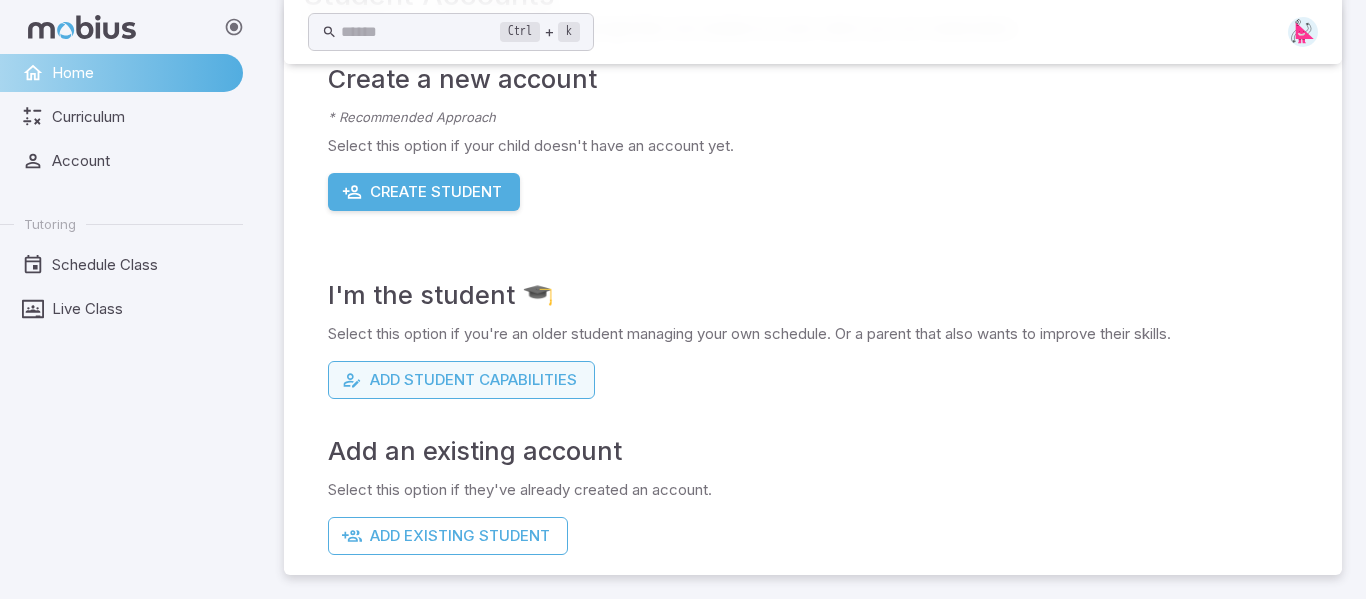 click on "Add Student Capabilities" at bounding box center (461, 380) 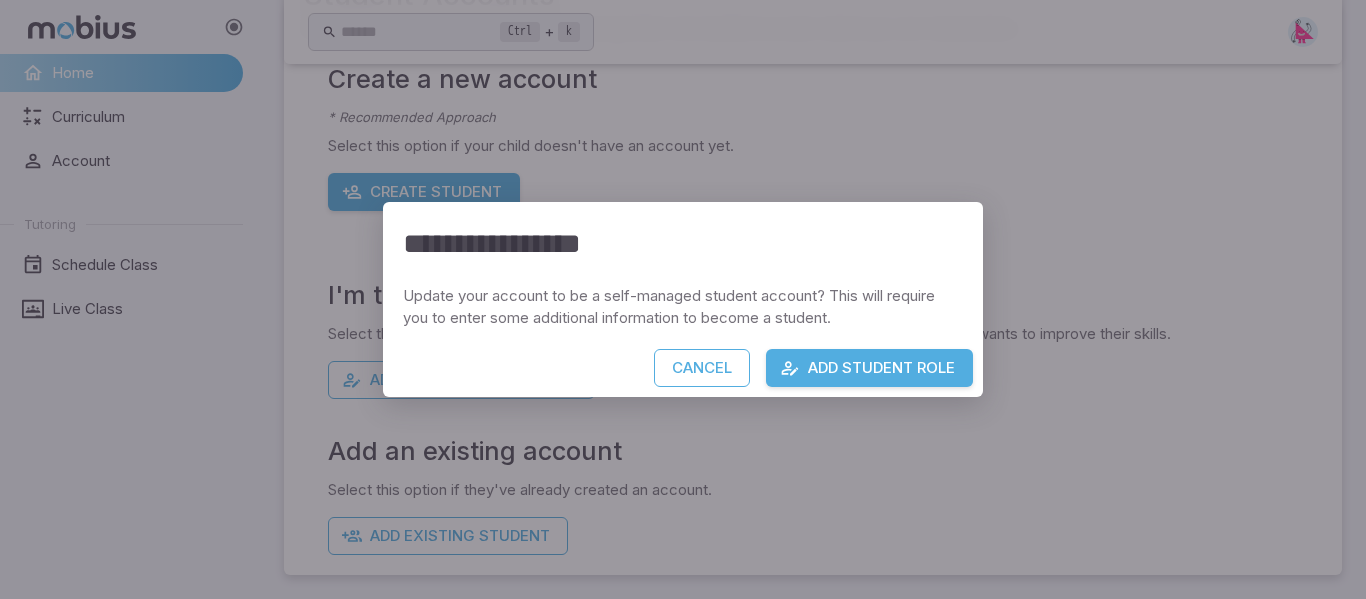 click on "Add Student Role" at bounding box center [869, 368] 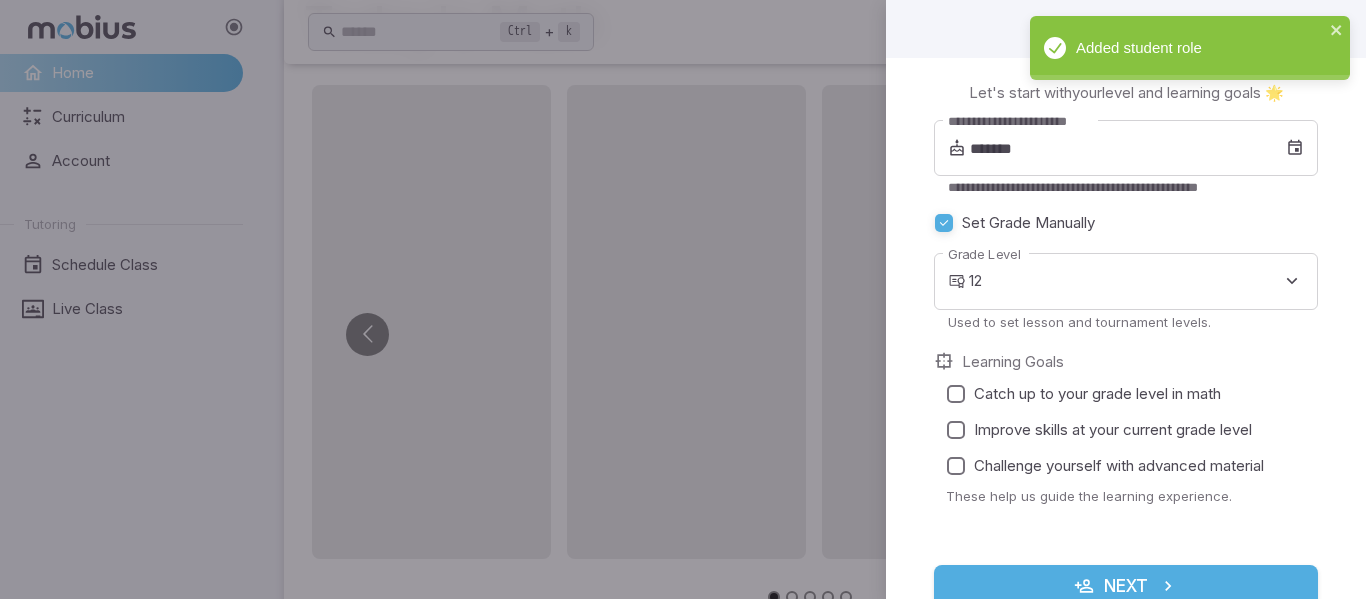 scroll, scrollTop: 21, scrollLeft: 0, axis: vertical 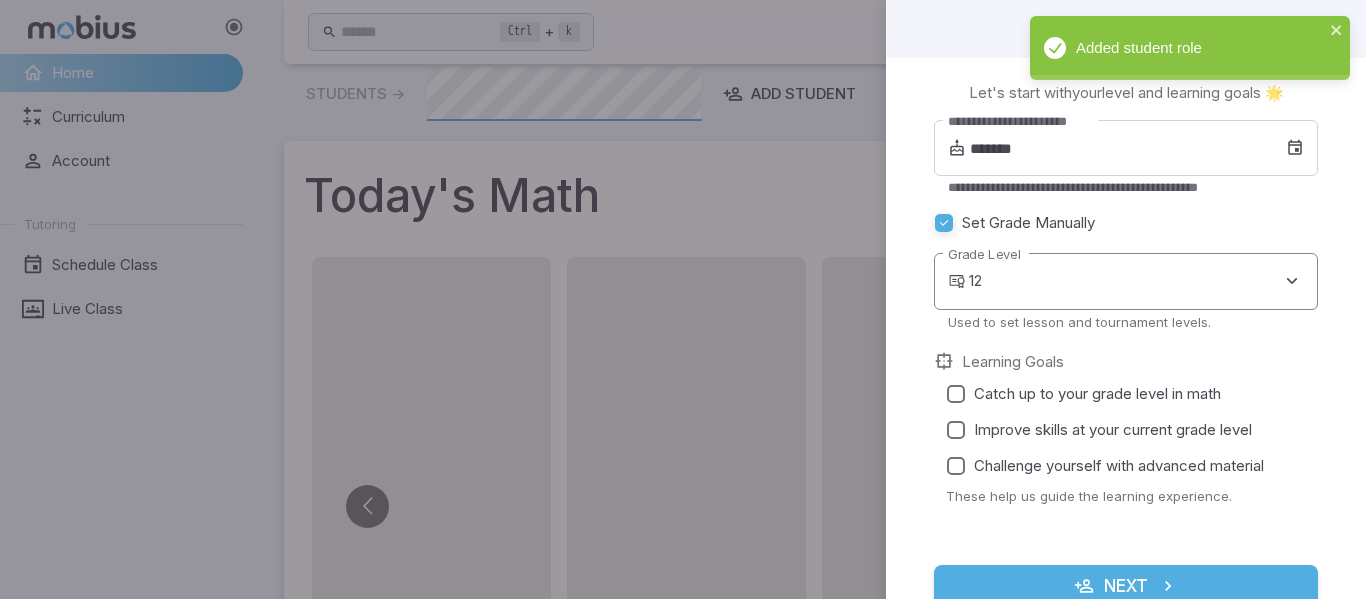 click on "**********" at bounding box center [683, 639] 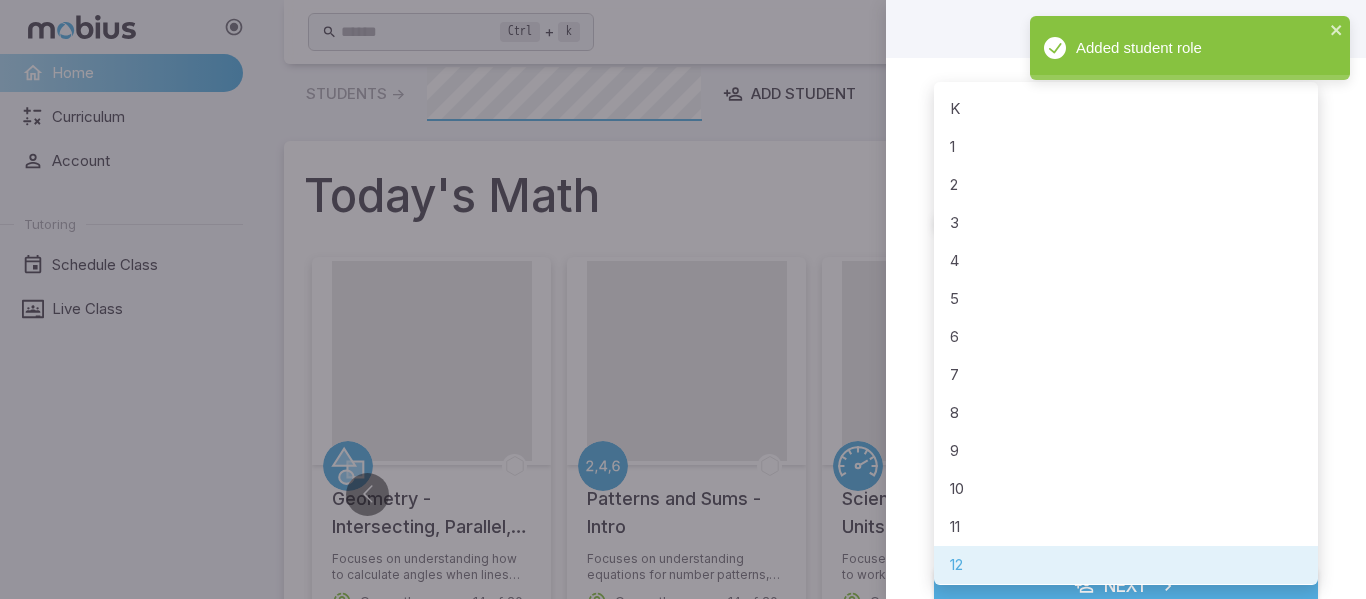 click on "10" at bounding box center [1126, 489] 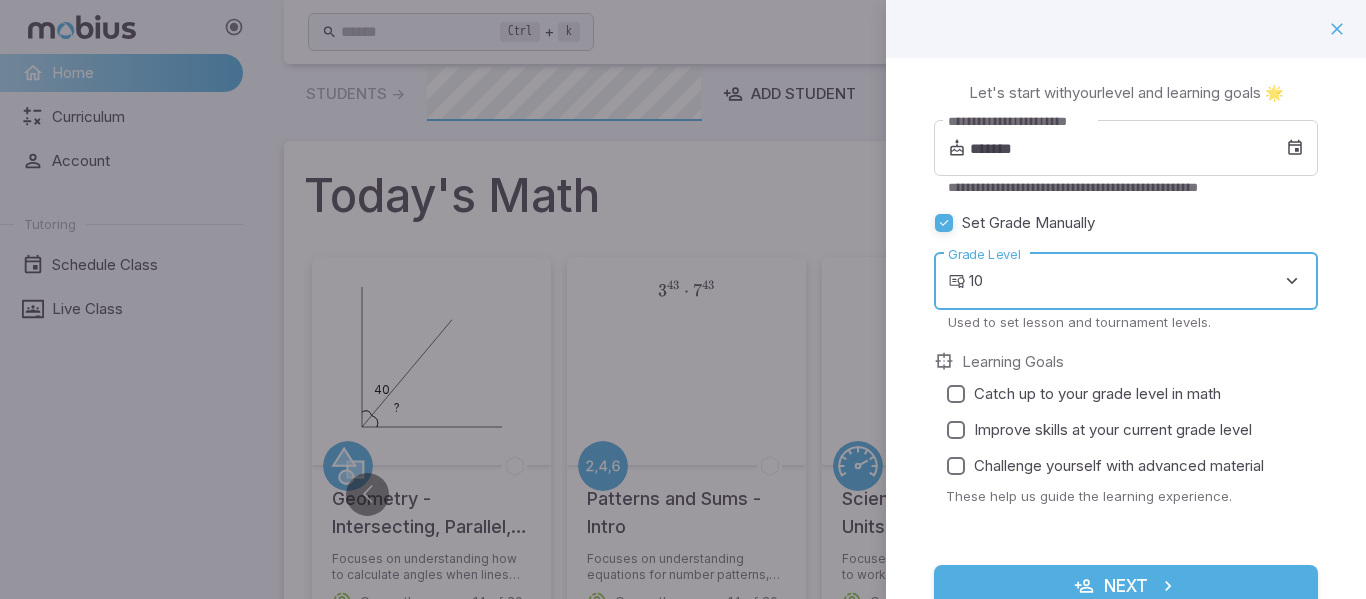 type on "**" 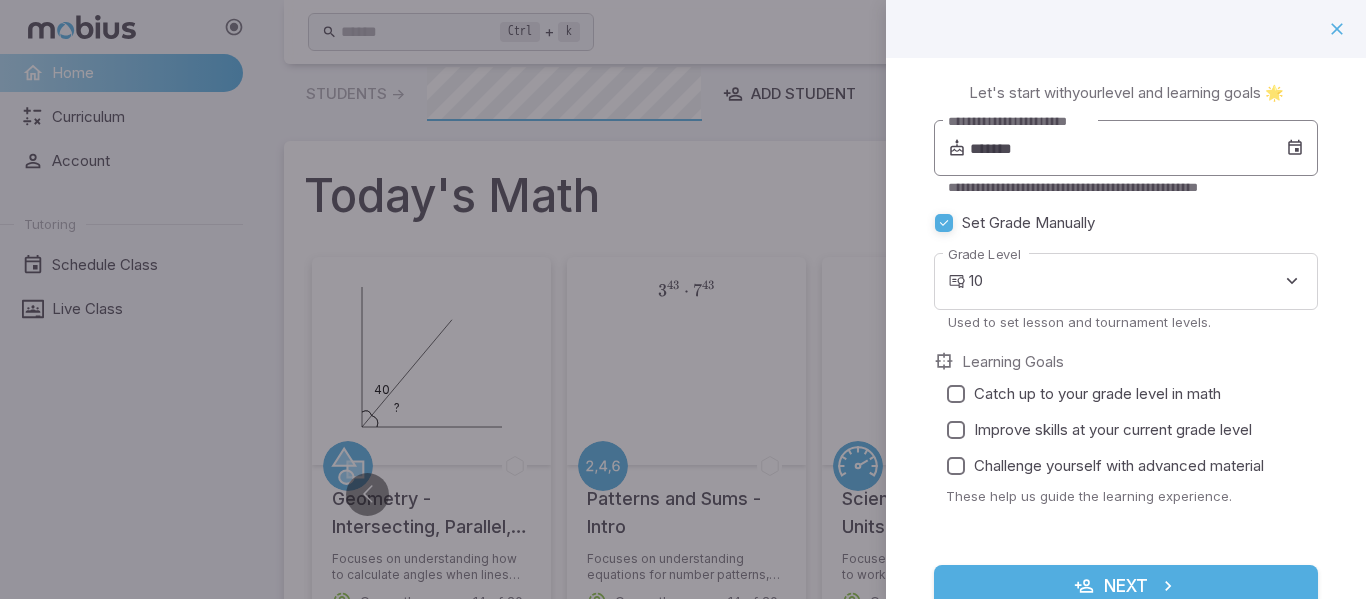 click on "*******" at bounding box center (1128, 148) 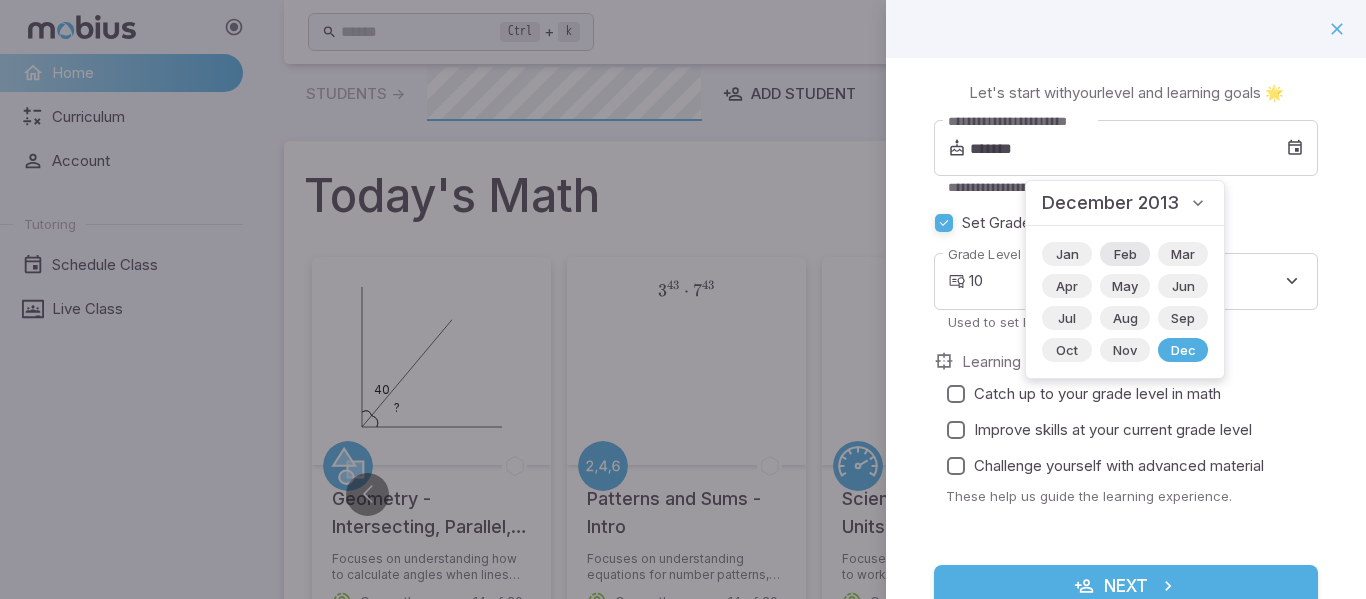 click on "Feb" at bounding box center [1125, 254] 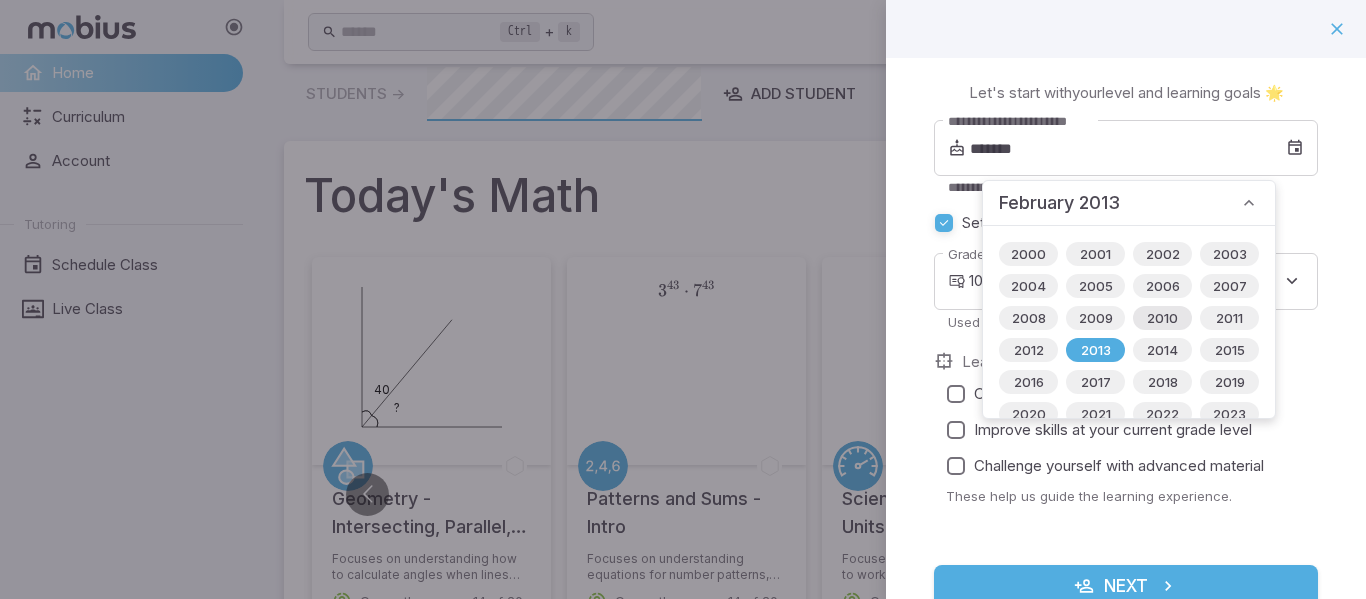 click on "2010" at bounding box center (1162, 318) 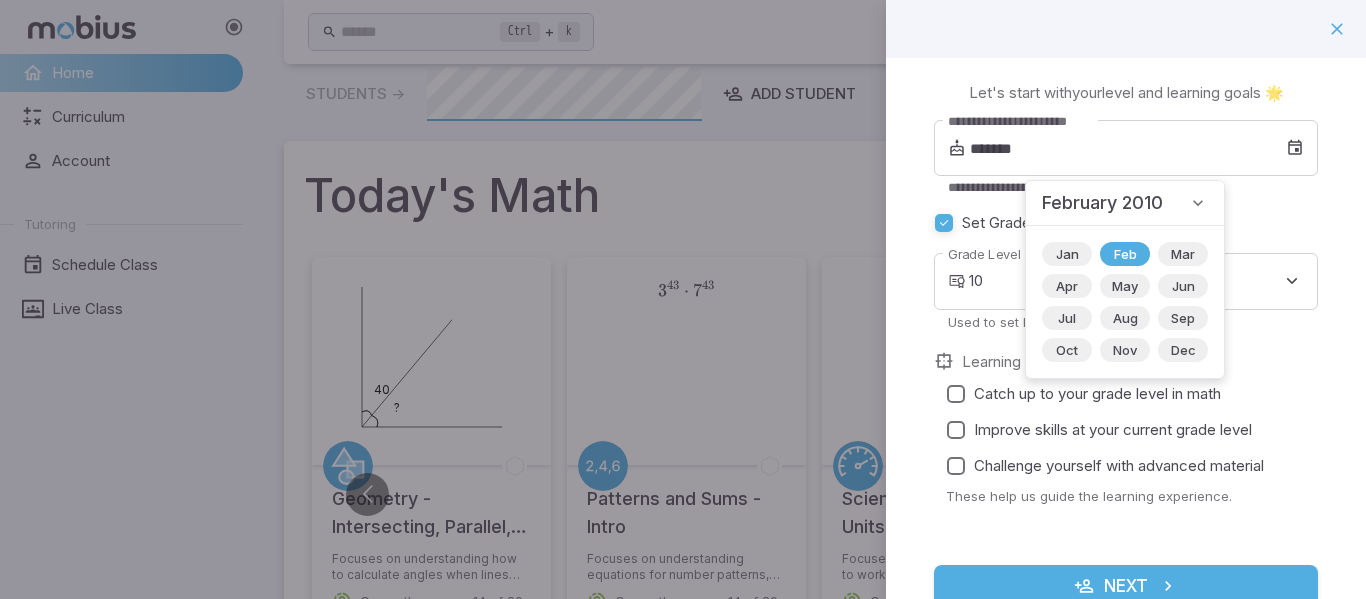click on "Learning Goals Catch up to your grade level in math Improve skills at your current grade level Challenge yourself with advanced material These help us guide the learning experience." at bounding box center [1126, 436] 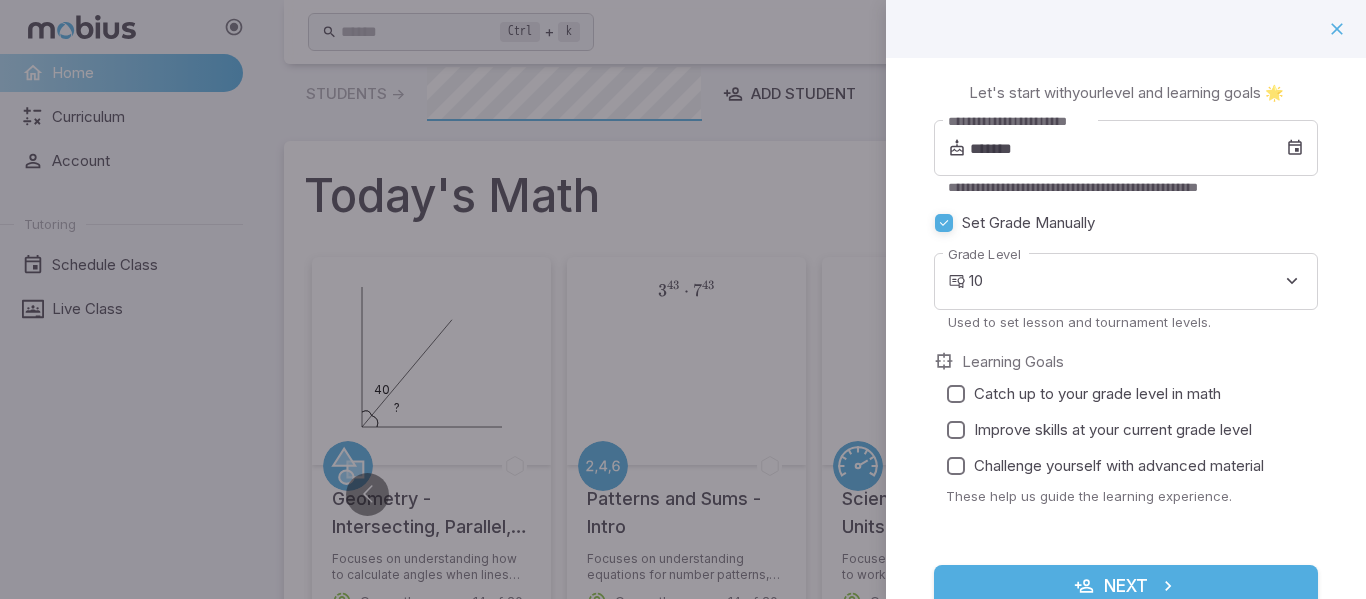 click on "Improve skills at your current grade level" at bounding box center (1113, 430) 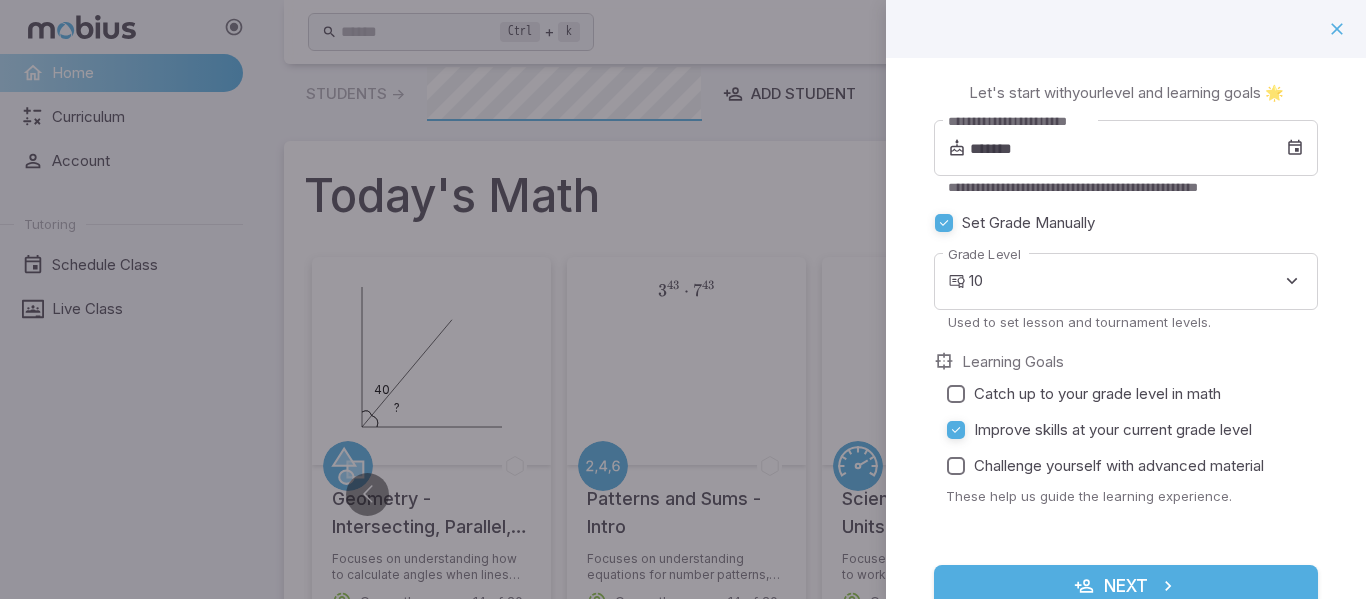 click on "Next" at bounding box center (1126, 586) 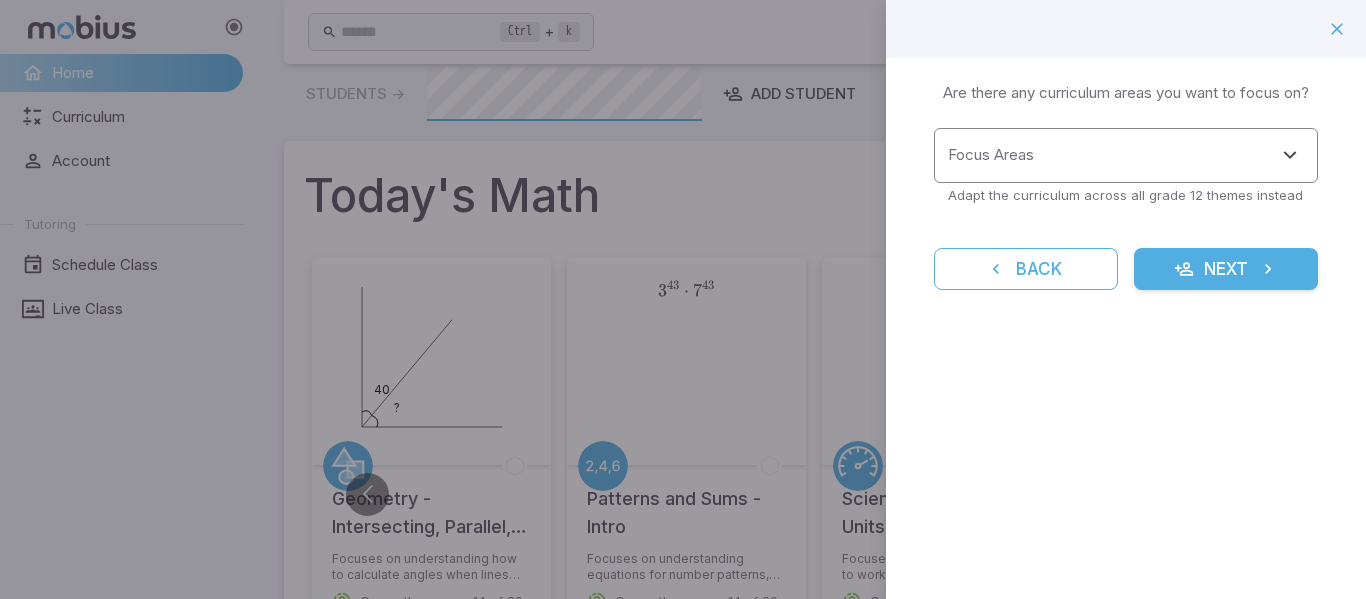 click on "Focus Areas" at bounding box center [1111, 155] 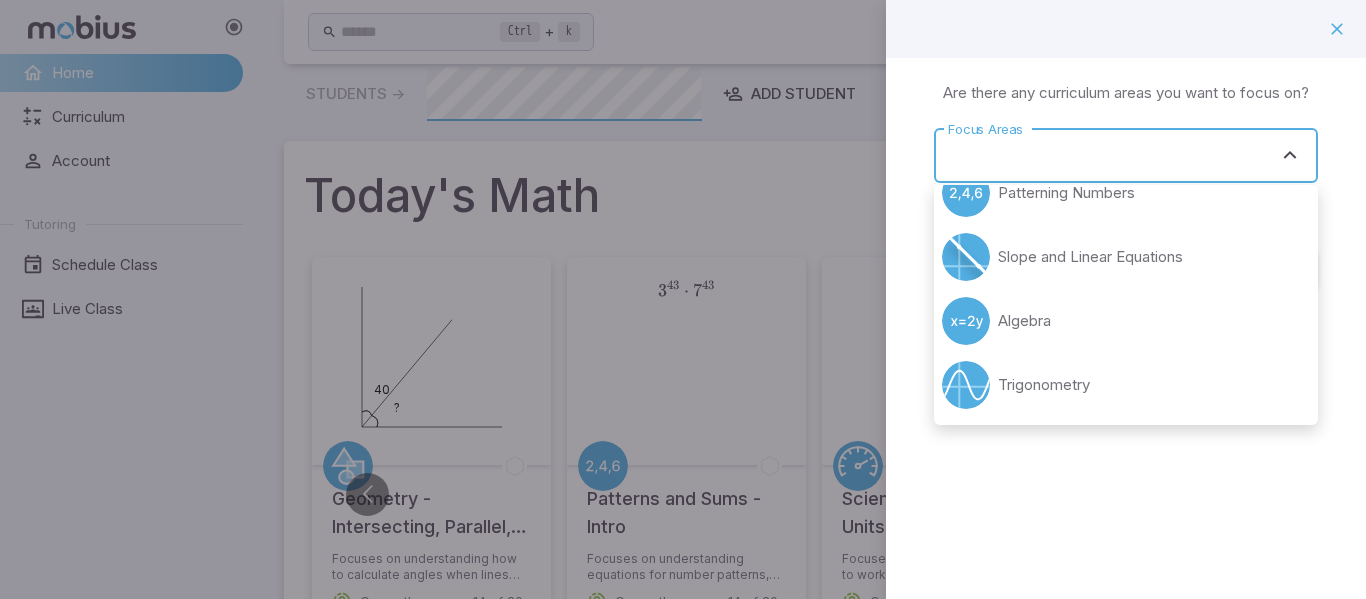 scroll, scrollTop: 544, scrollLeft: 0, axis: vertical 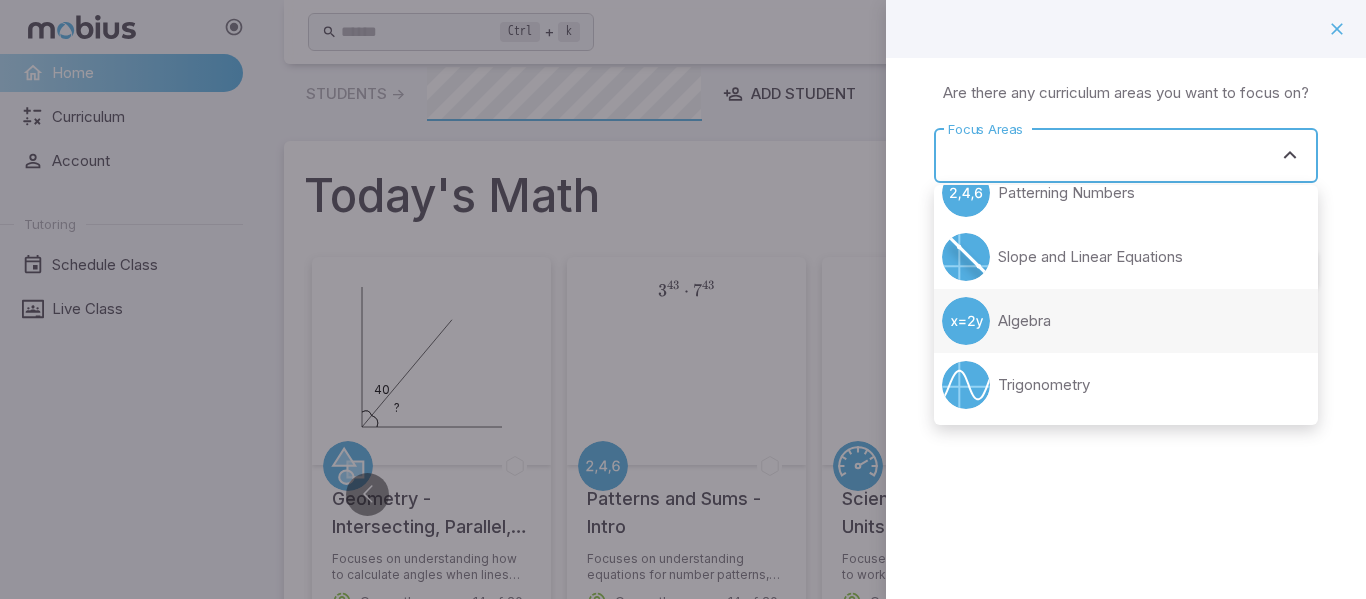 click on "Algebra" at bounding box center [1126, 321] 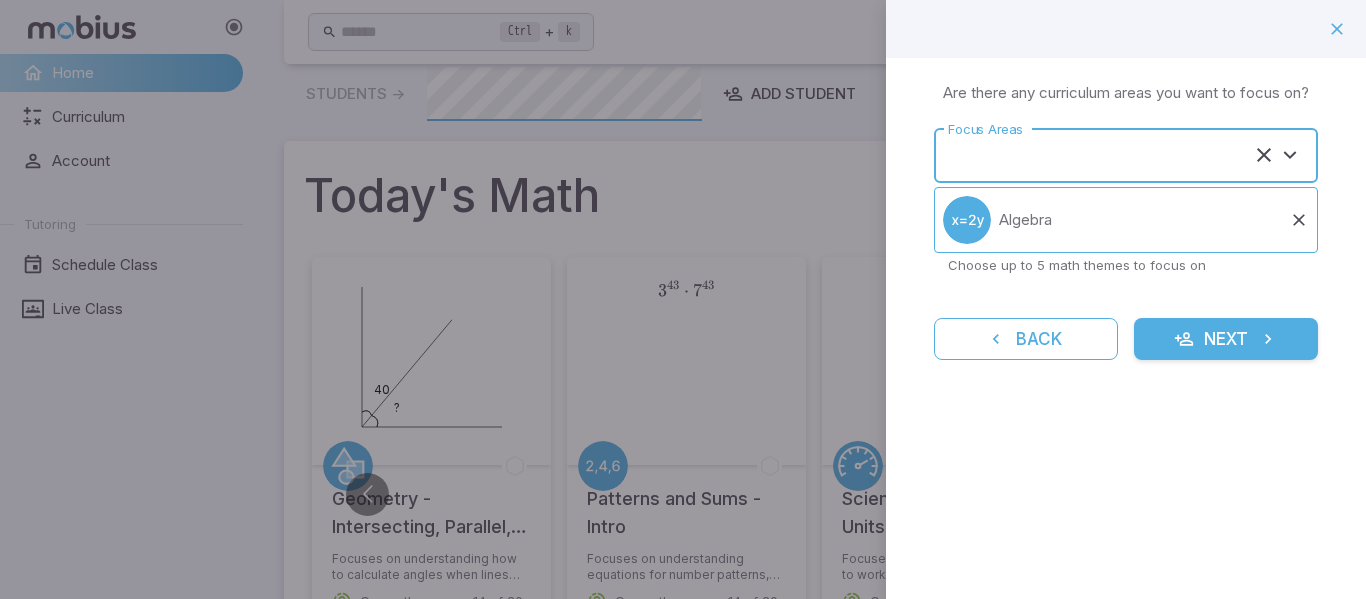 click on "Focus Areas" at bounding box center [1098, 155] 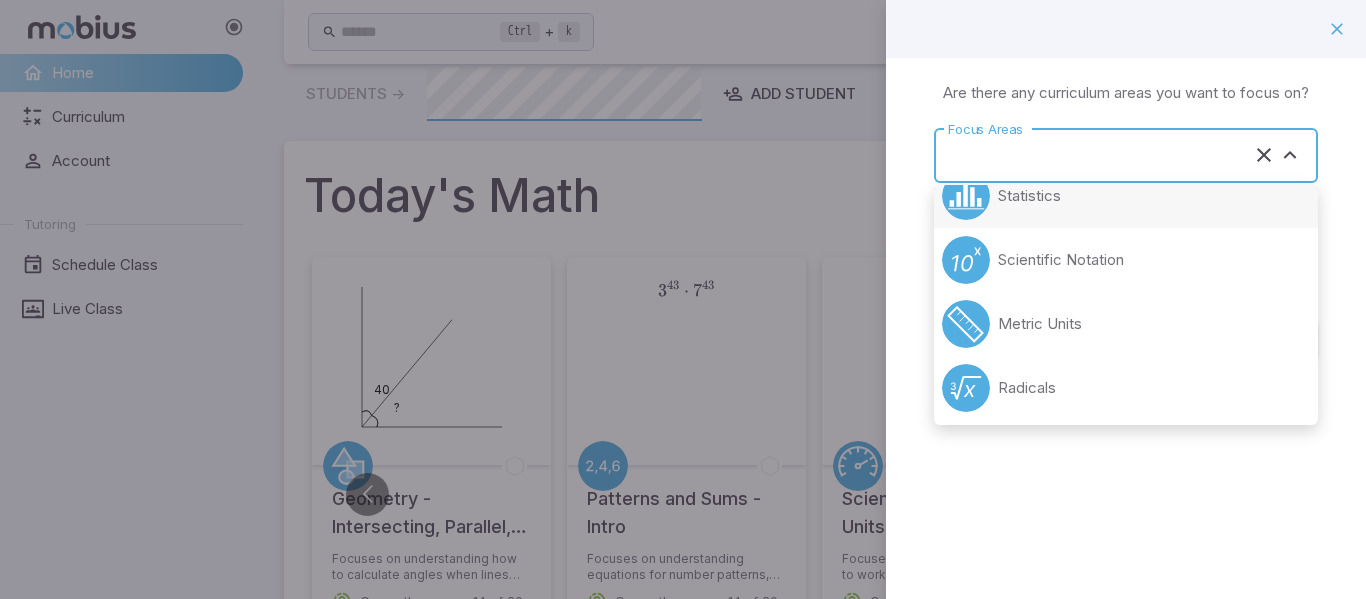 scroll, scrollTop: 289, scrollLeft: 0, axis: vertical 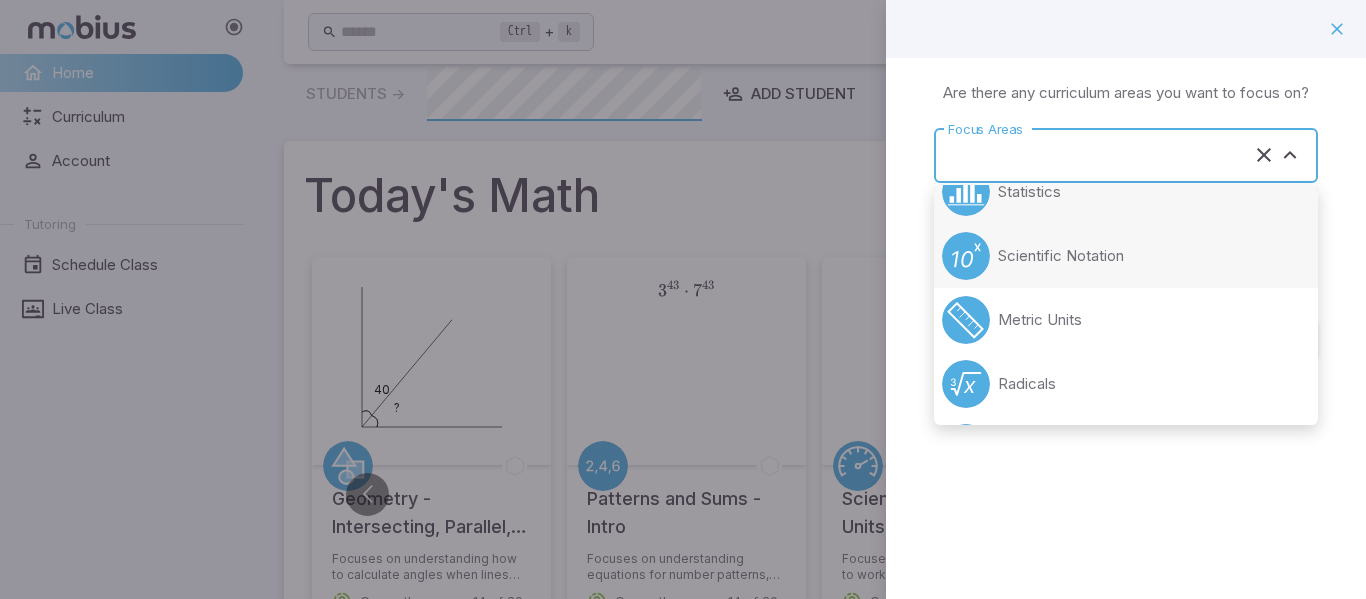 click on "Scientific Notation" at bounding box center [1126, 256] 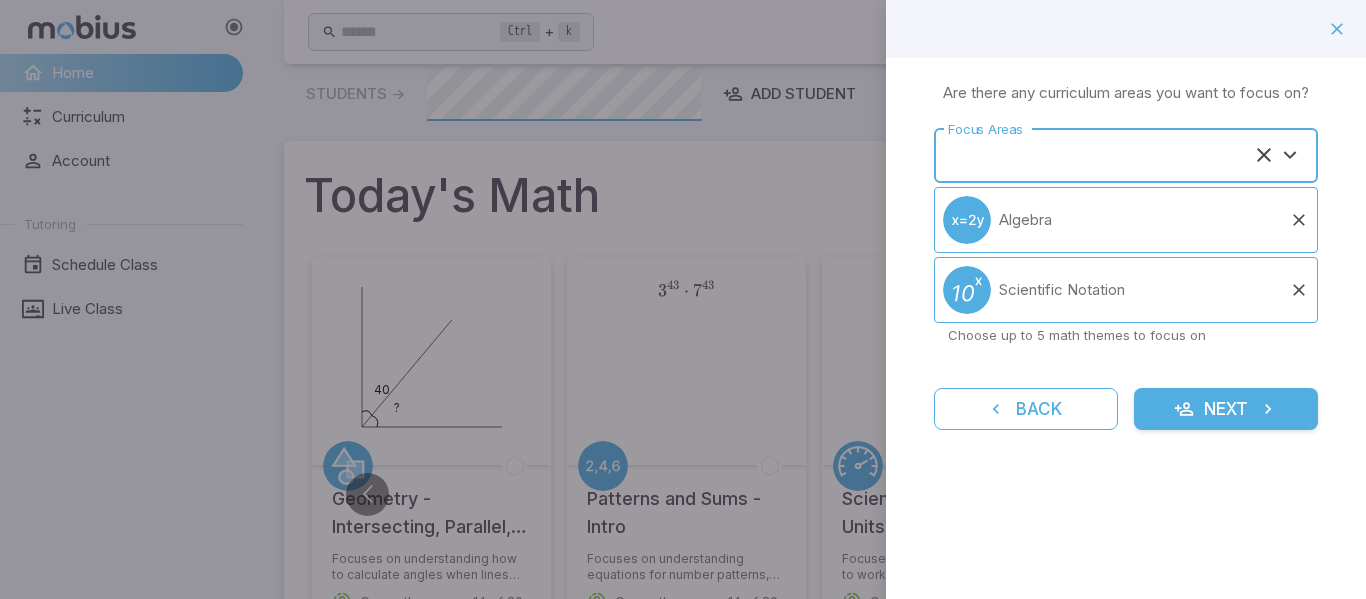 click on "Focus Areas" at bounding box center (1098, 155) 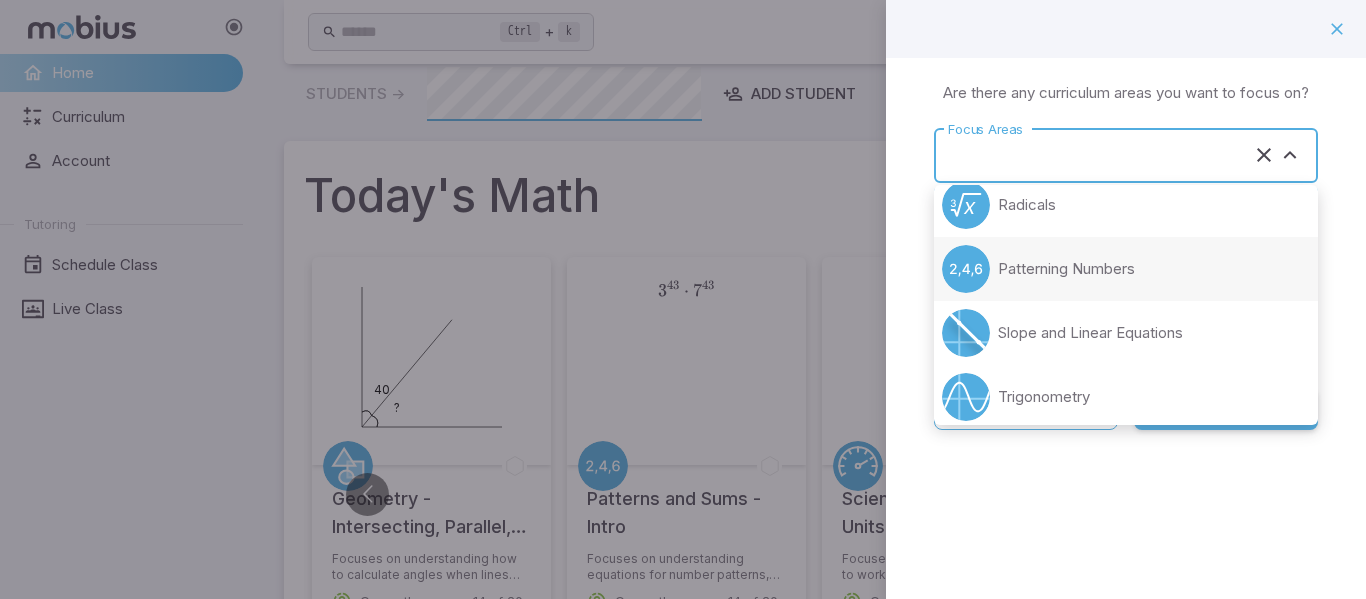 scroll, scrollTop: 399, scrollLeft: 0, axis: vertical 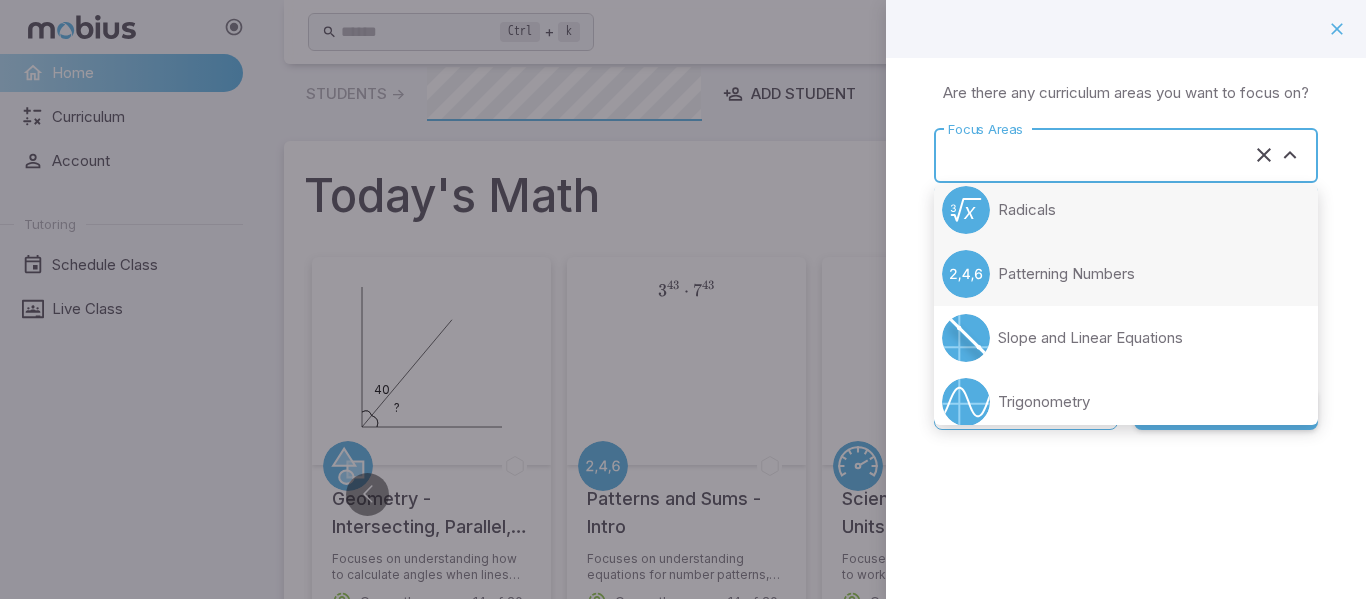 click on "Radicals" at bounding box center (1126, 210) 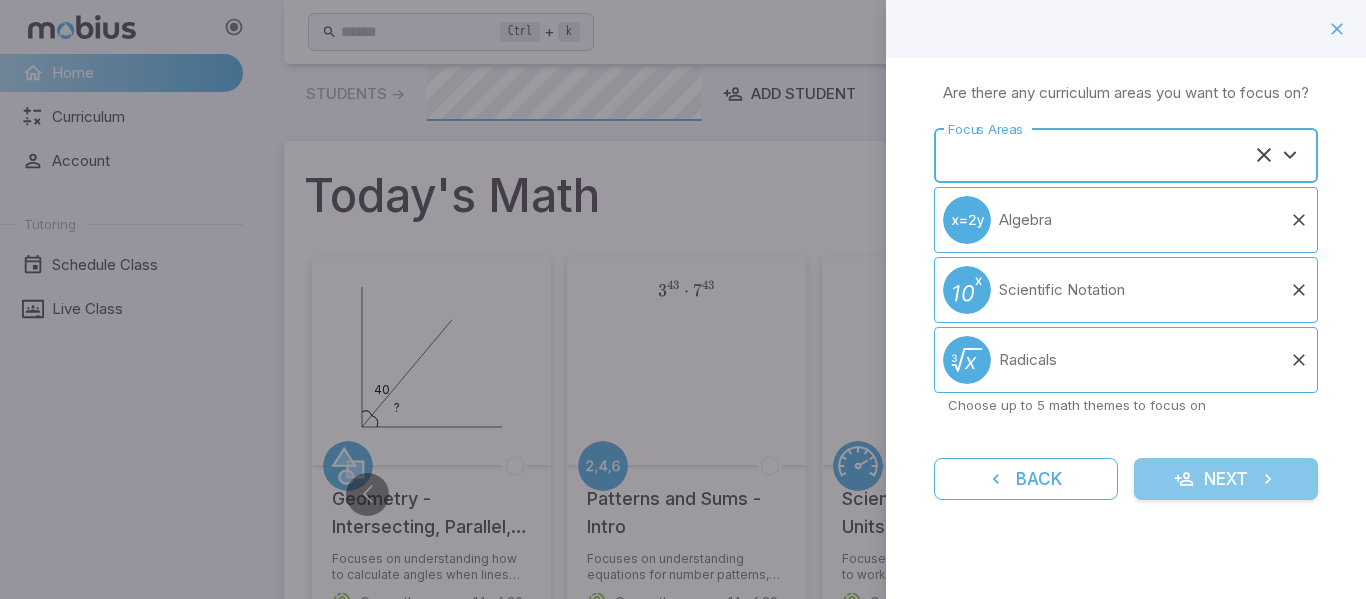 click on "Next" at bounding box center [1226, 479] 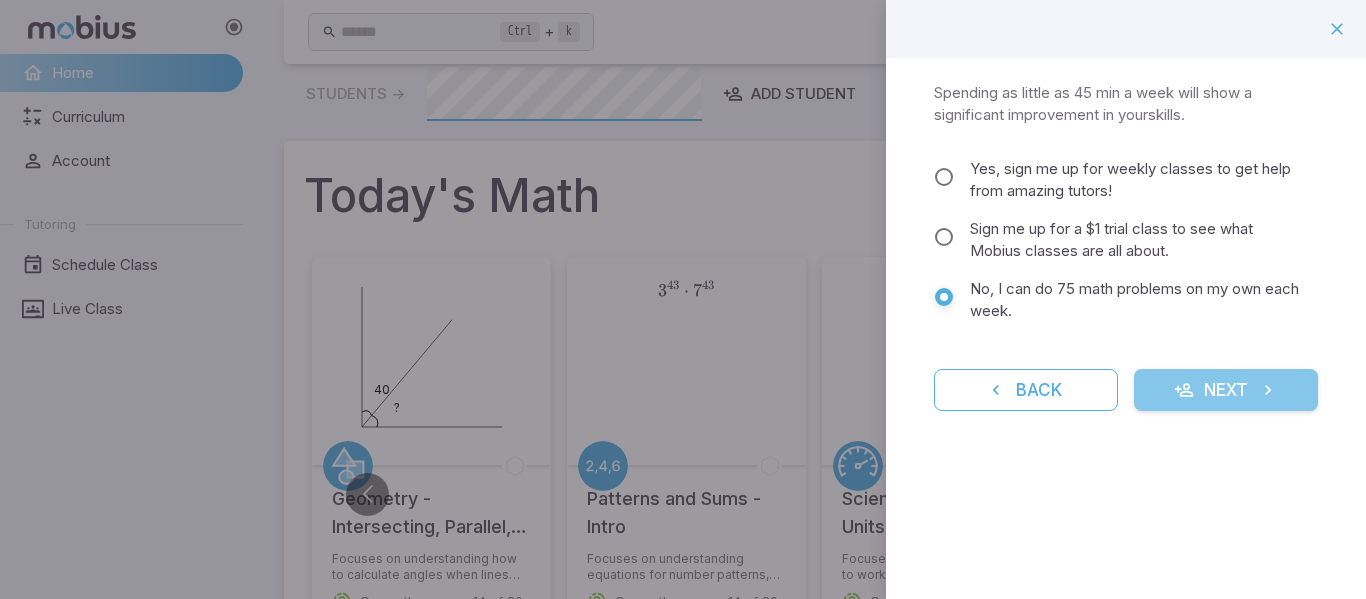 click at bounding box center [1268, 390] 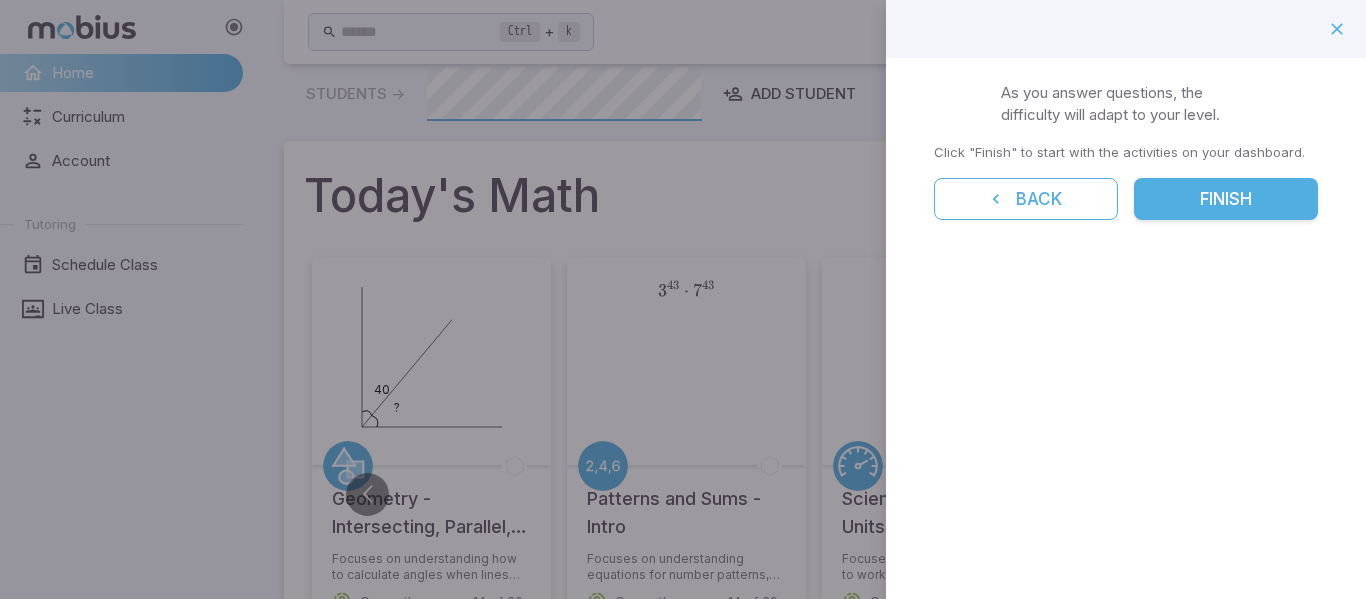 click on "Finish" at bounding box center (1226, 199) 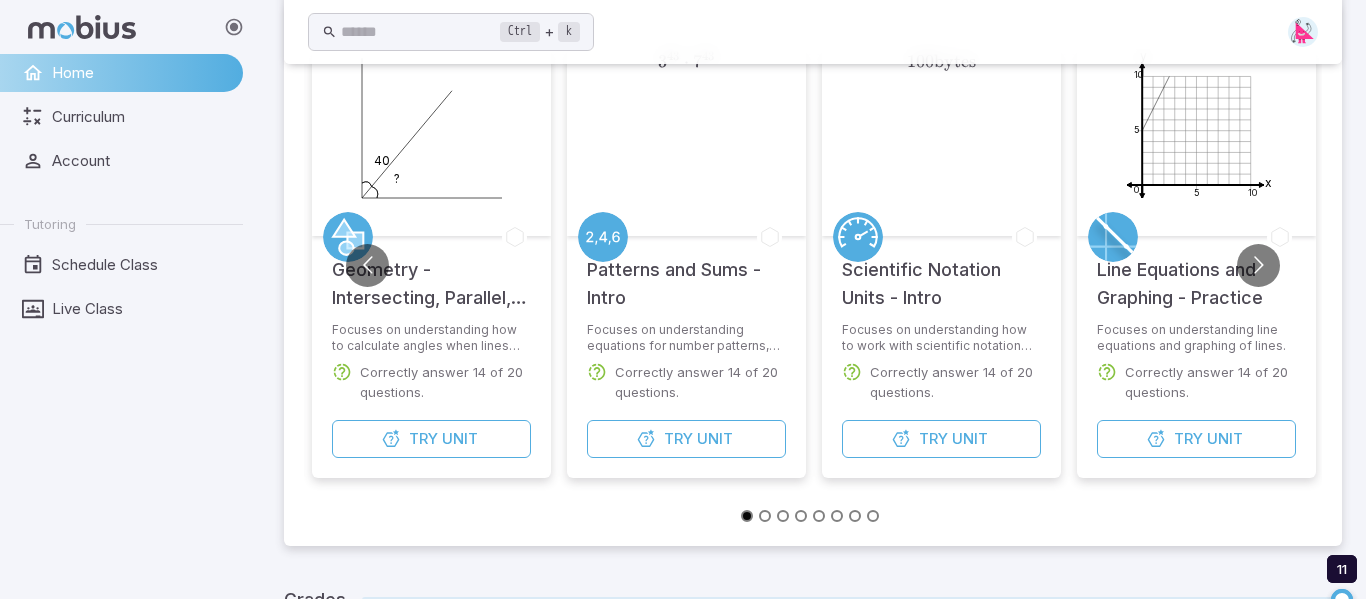 scroll, scrollTop: 697, scrollLeft: 0, axis: vertical 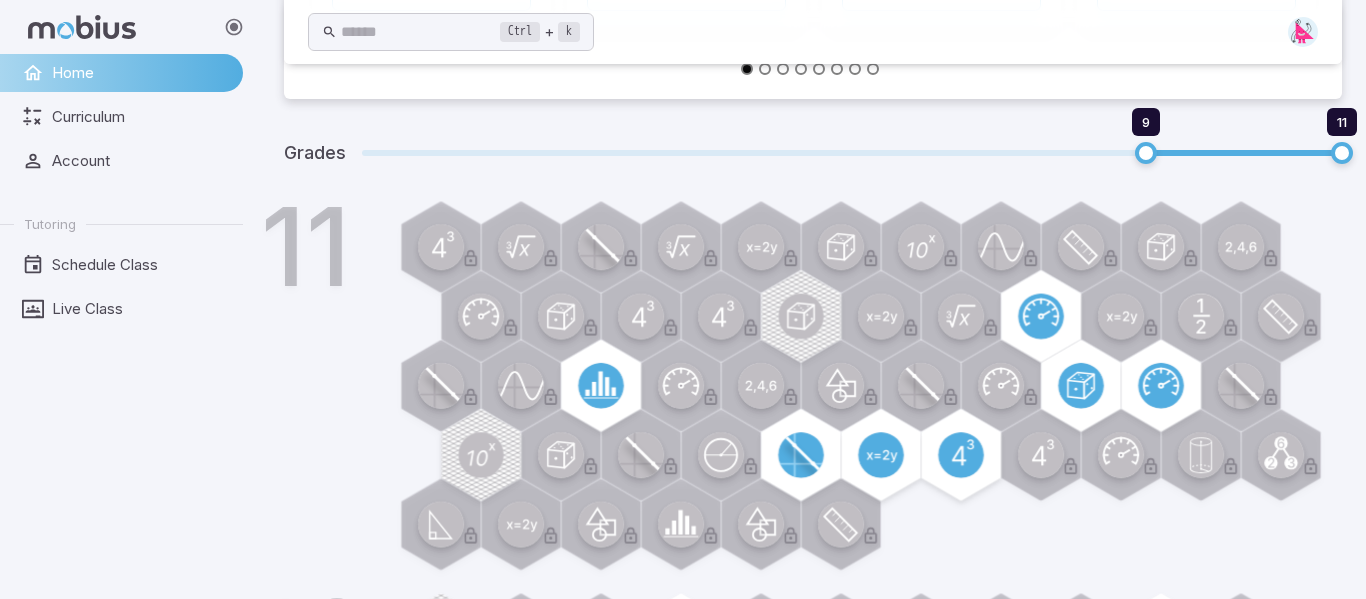 type on "*" 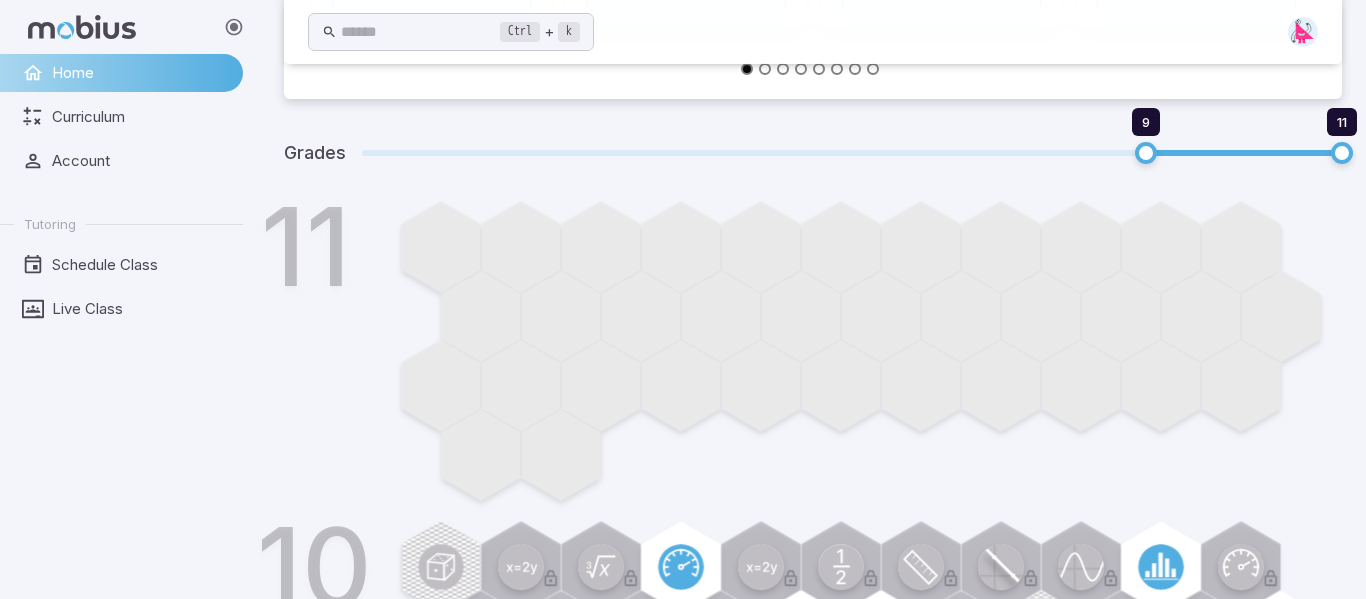 type on "**" 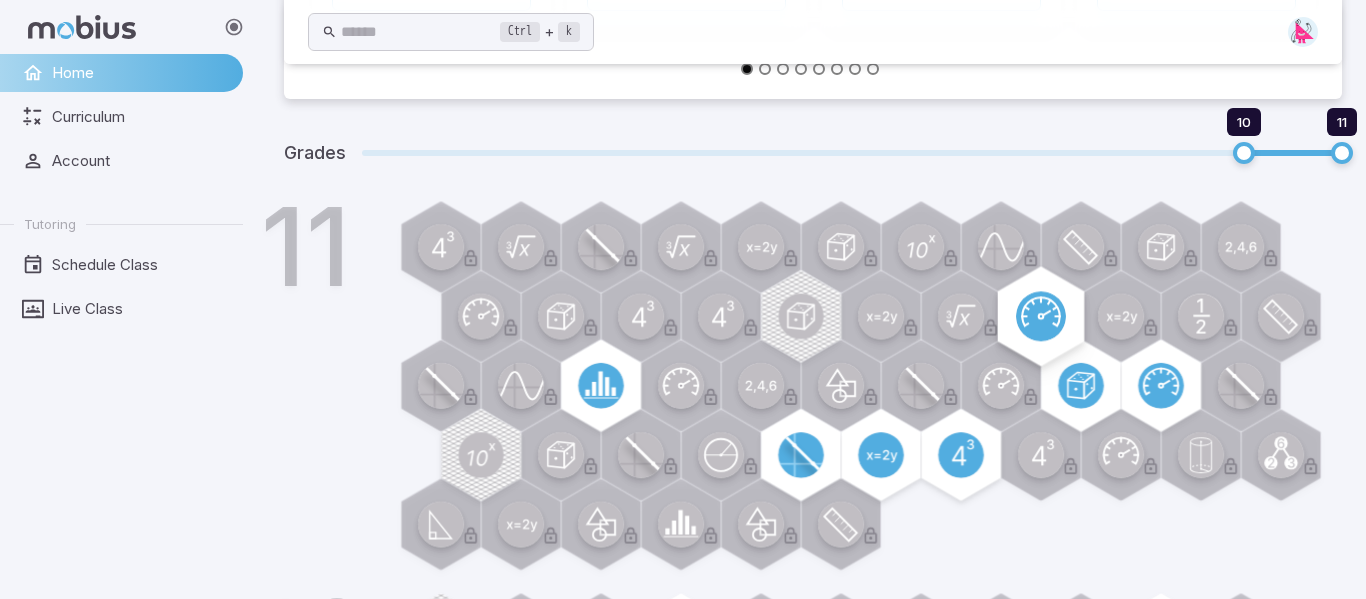 click 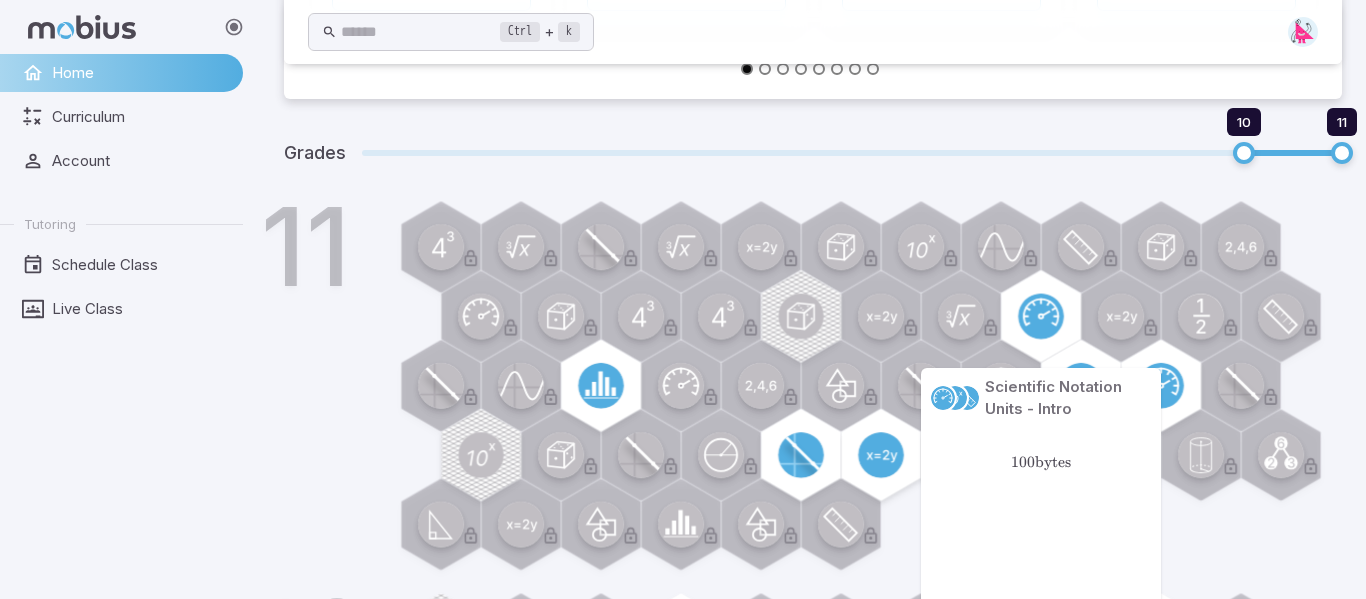 click on "11" at bounding box center (841, 391) 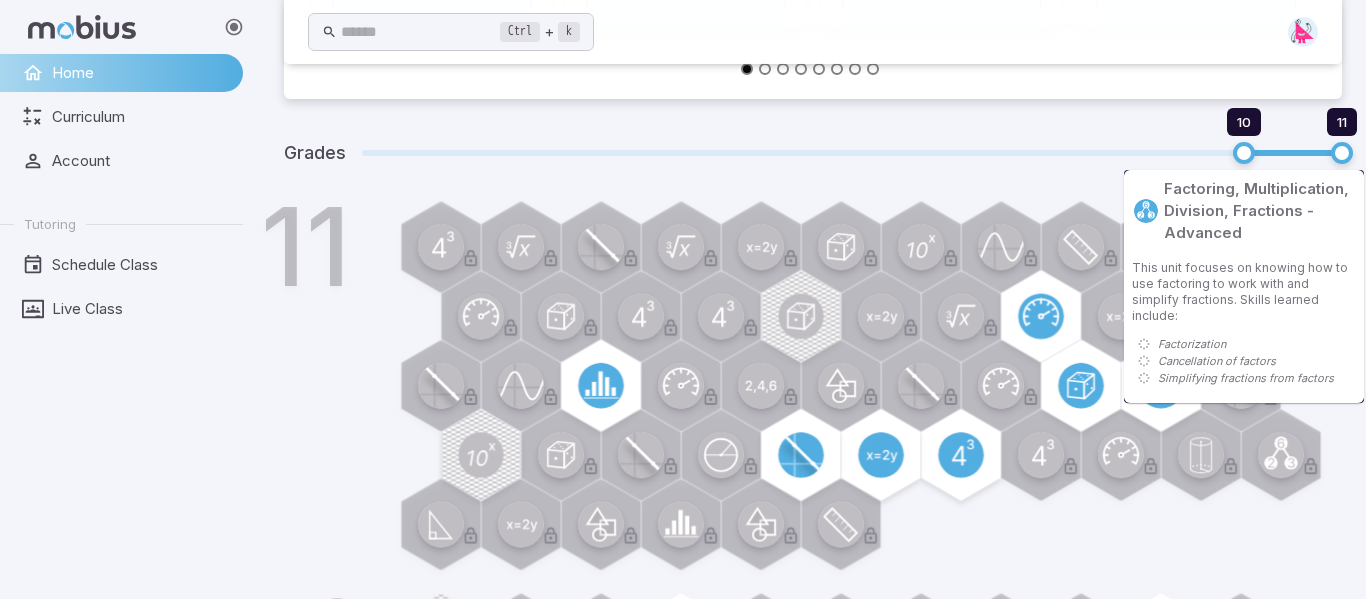 click at bounding box center [1281, 455] 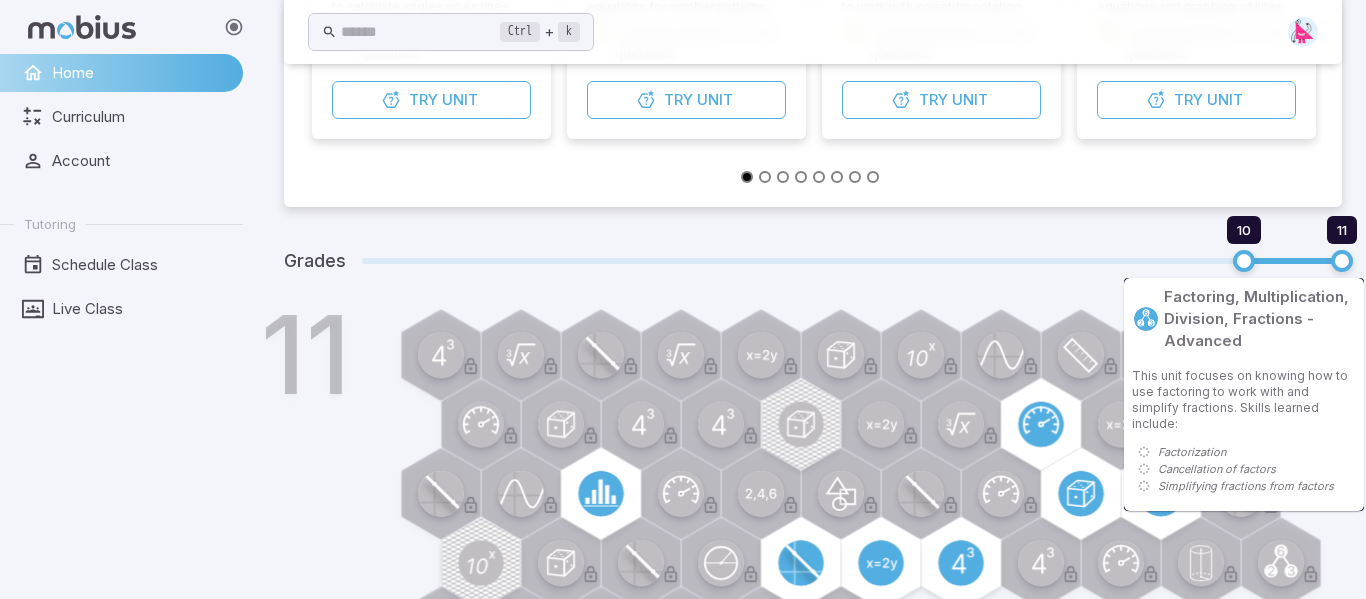 click on "10 11" at bounding box center [852, 261] 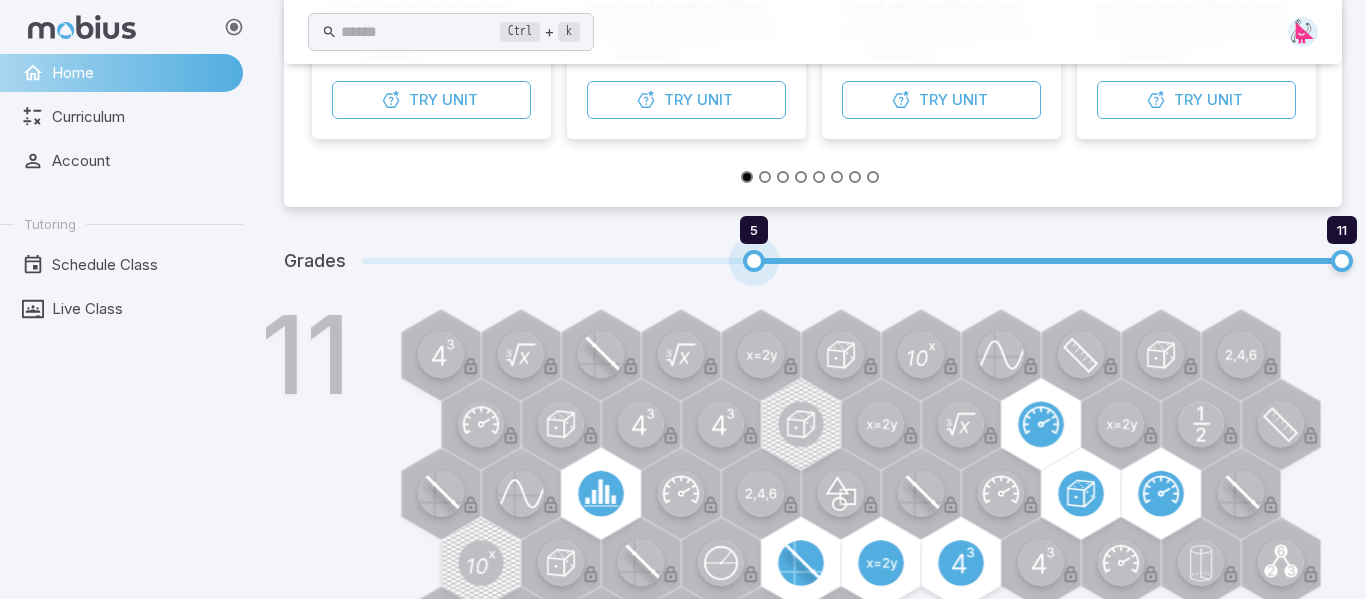 drag, startPoint x: 915, startPoint y: 65, endPoint x: 1234, endPoint y: 73, distance: 319.1003 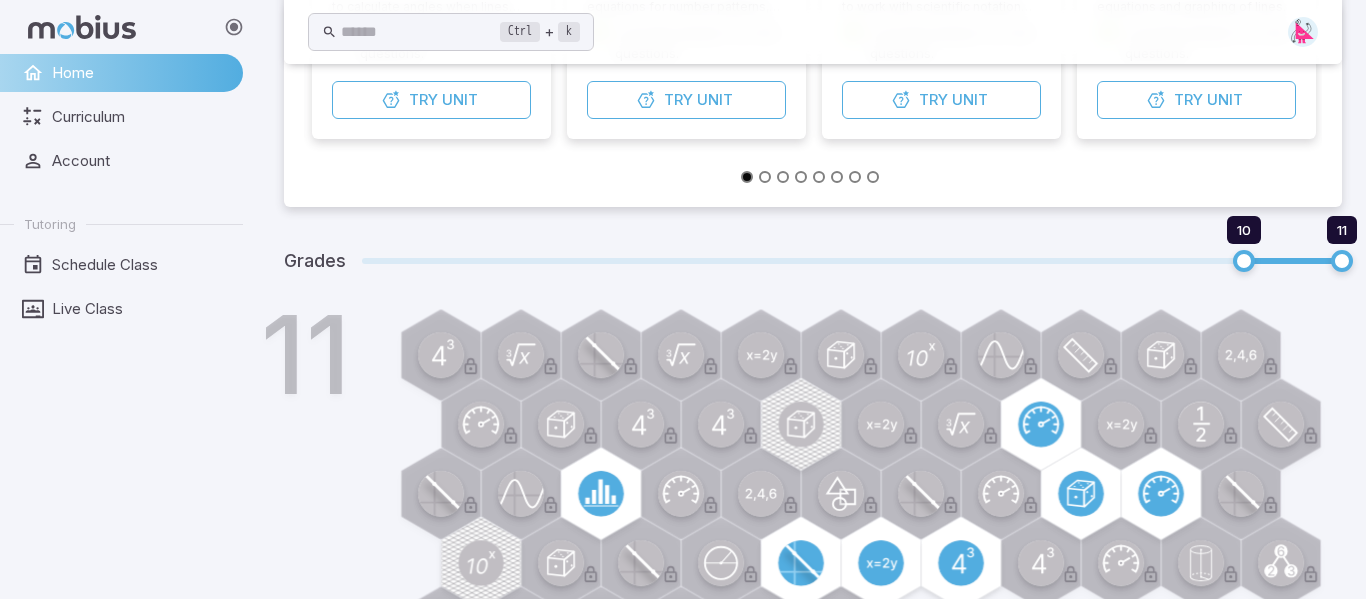 type on "**" 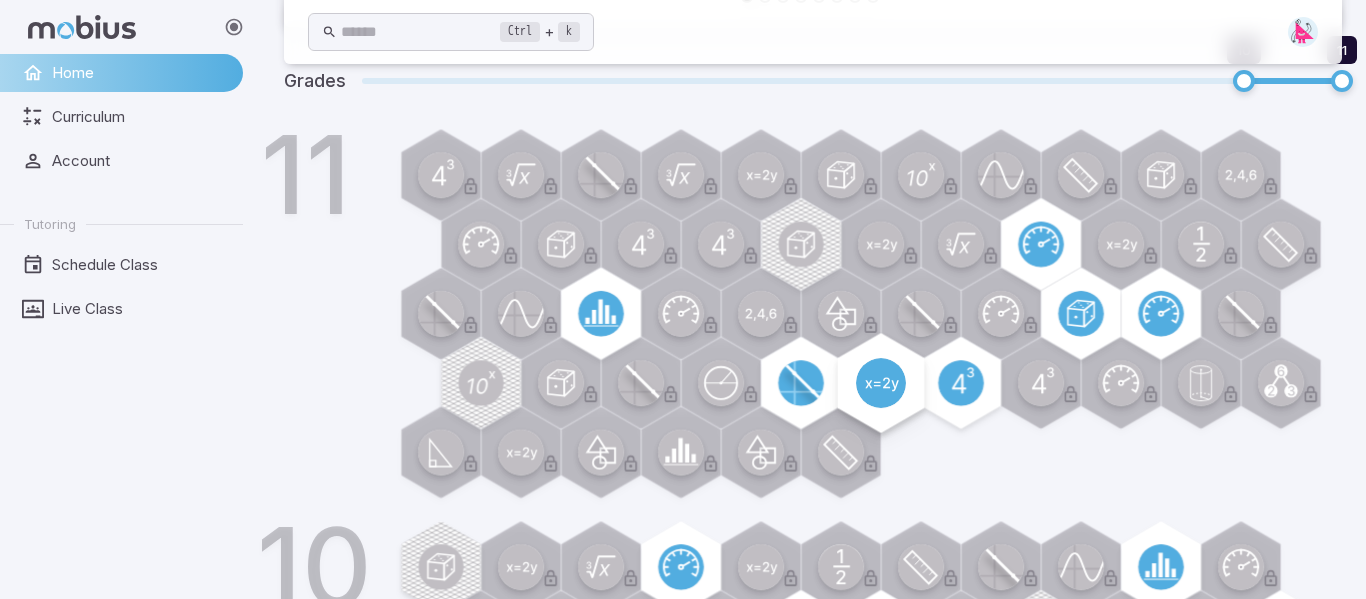 click 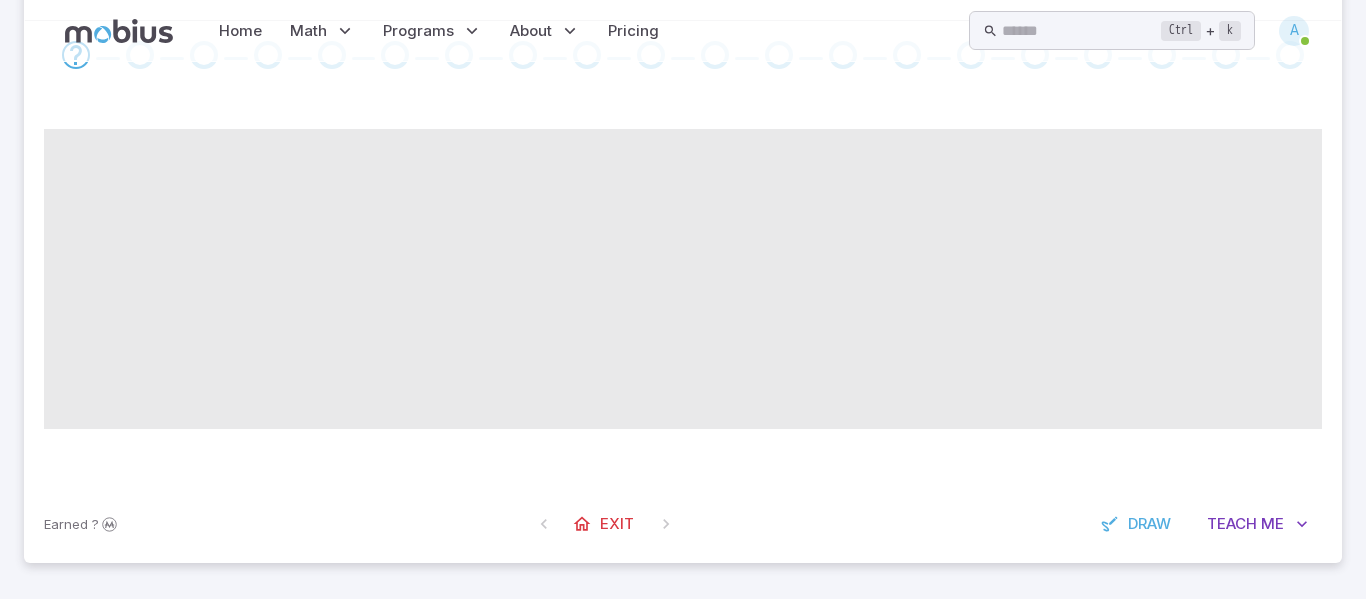 click at bounding box center (683, 287) 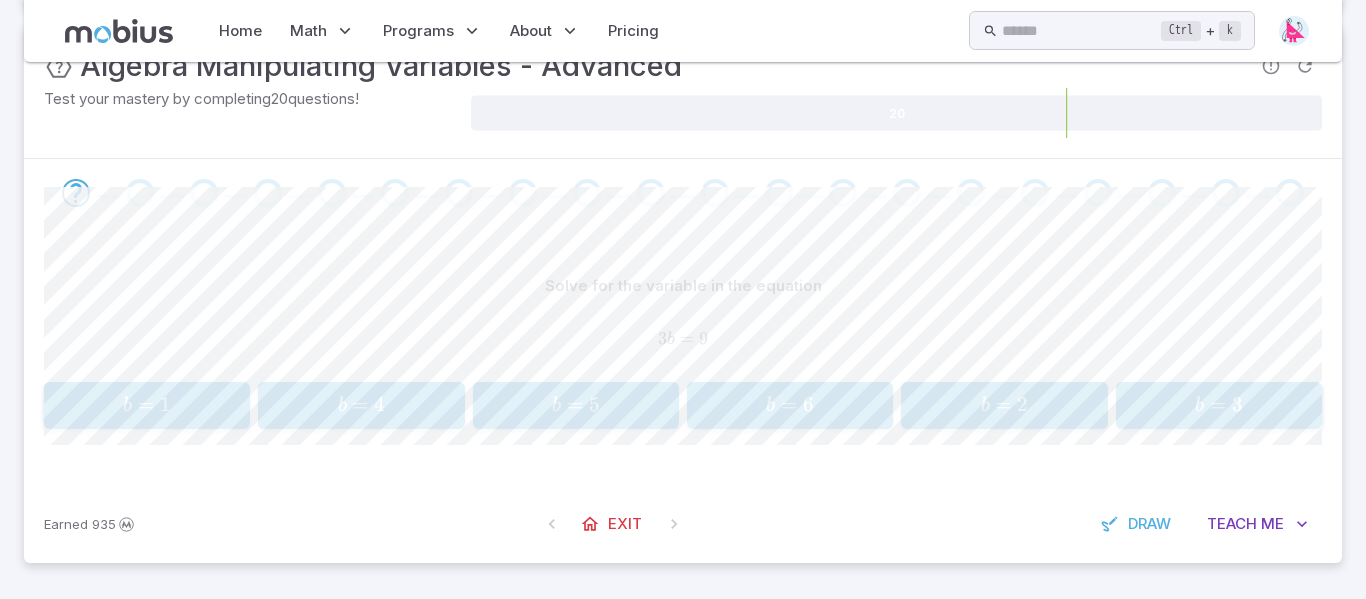 scroll, scrollTop: 286, scrollLeft: 0, axis: vertical 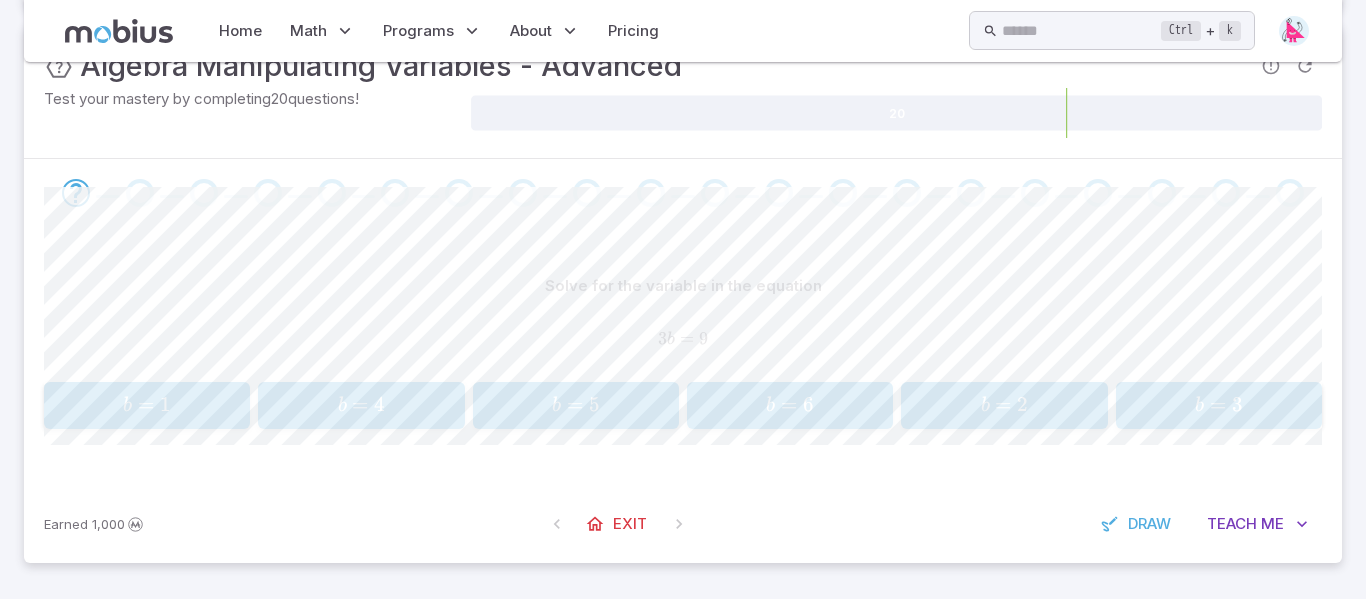 click on "b = 2" at bounding box center (1005, 405) 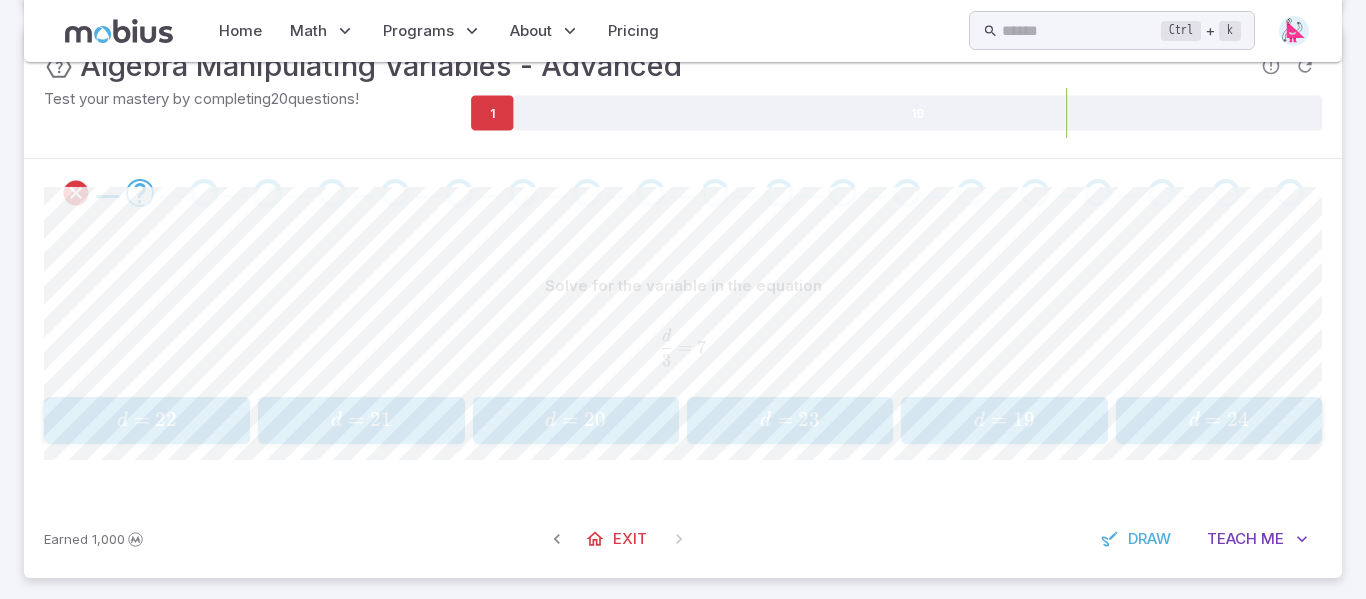 click on "d = 21" at bounding box center (362, 420) 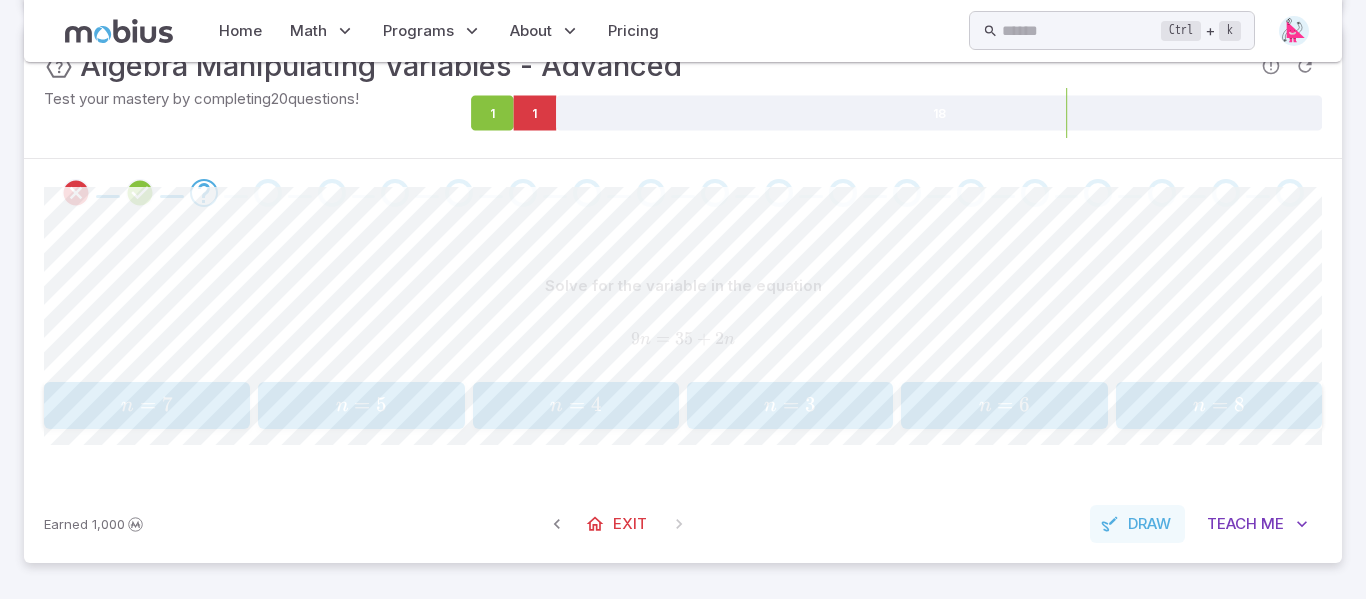 click on "Draw" at bounding box center (1137, 524) 